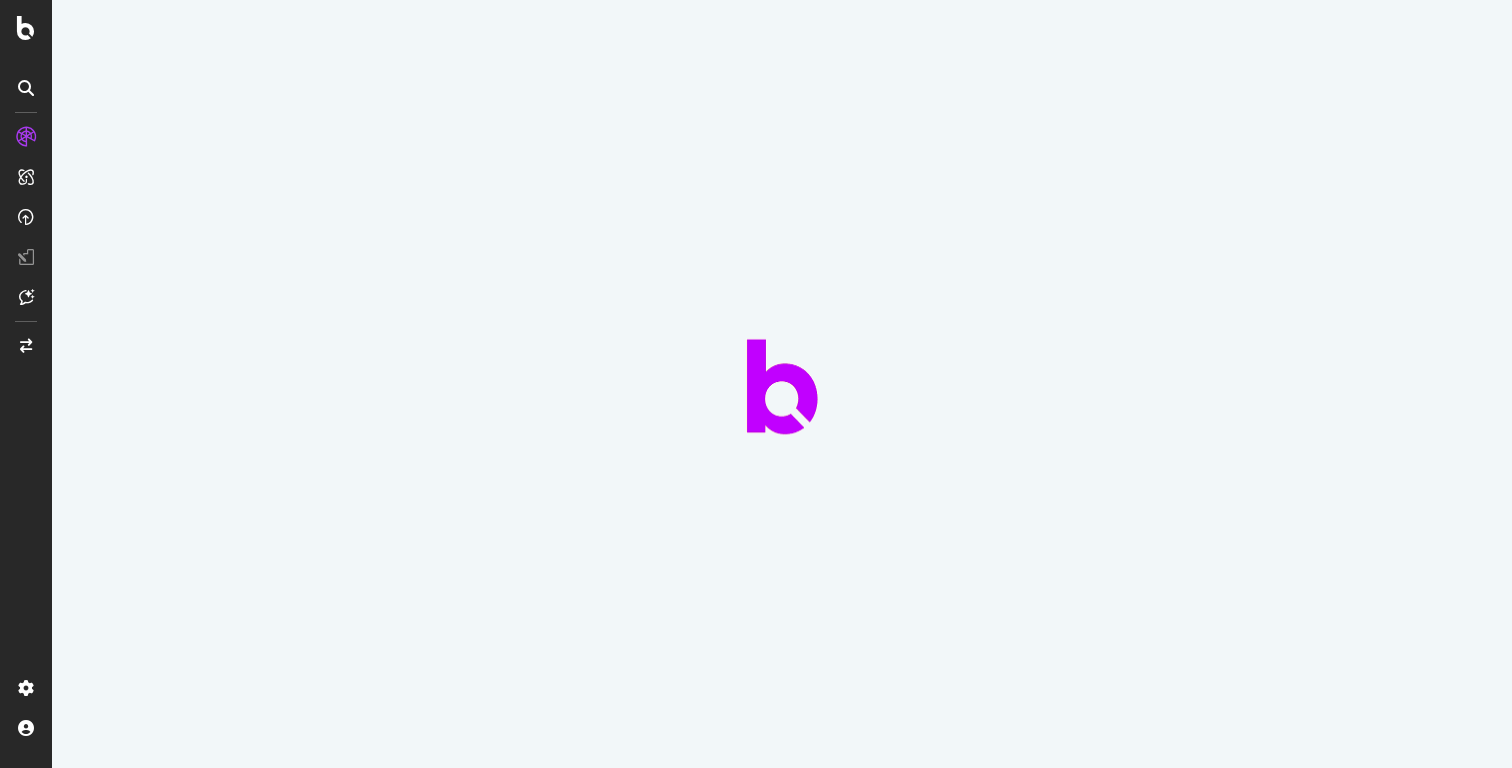 scroll, scrollTop: 0, scrollLeft: 0, axis: both 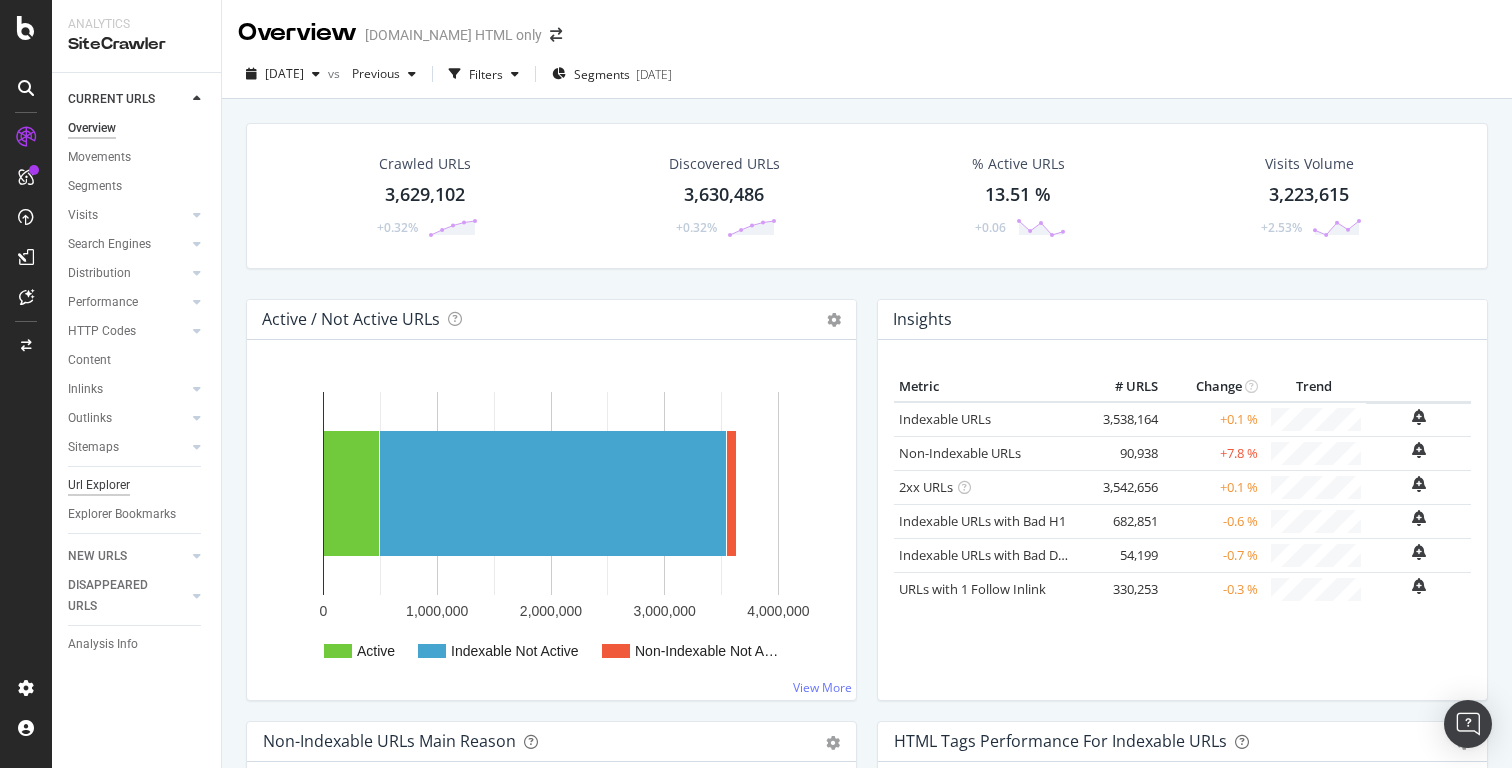 click on "Url Explorer" at bounding box center [99, 485] 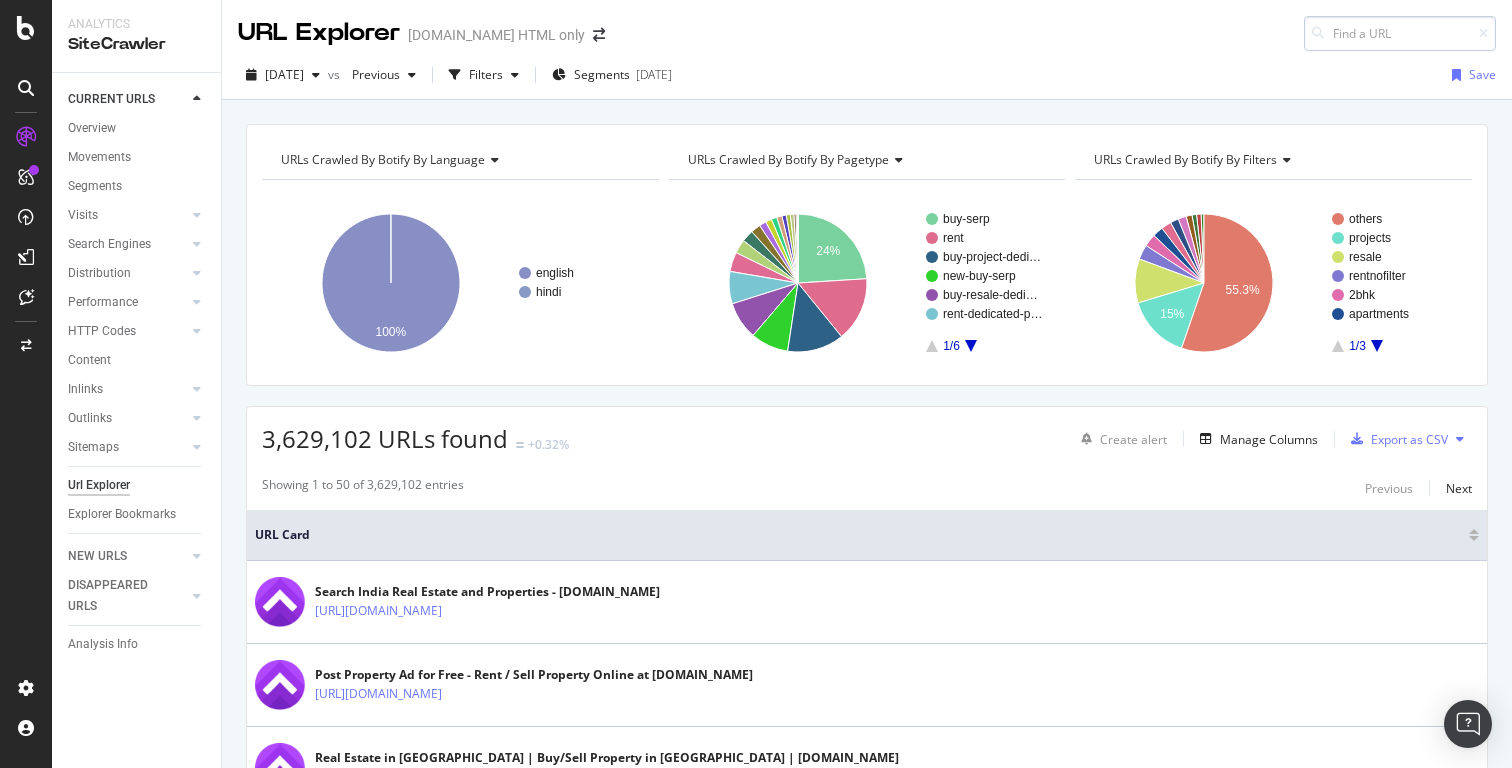 click at bounding box center (1400, 33) 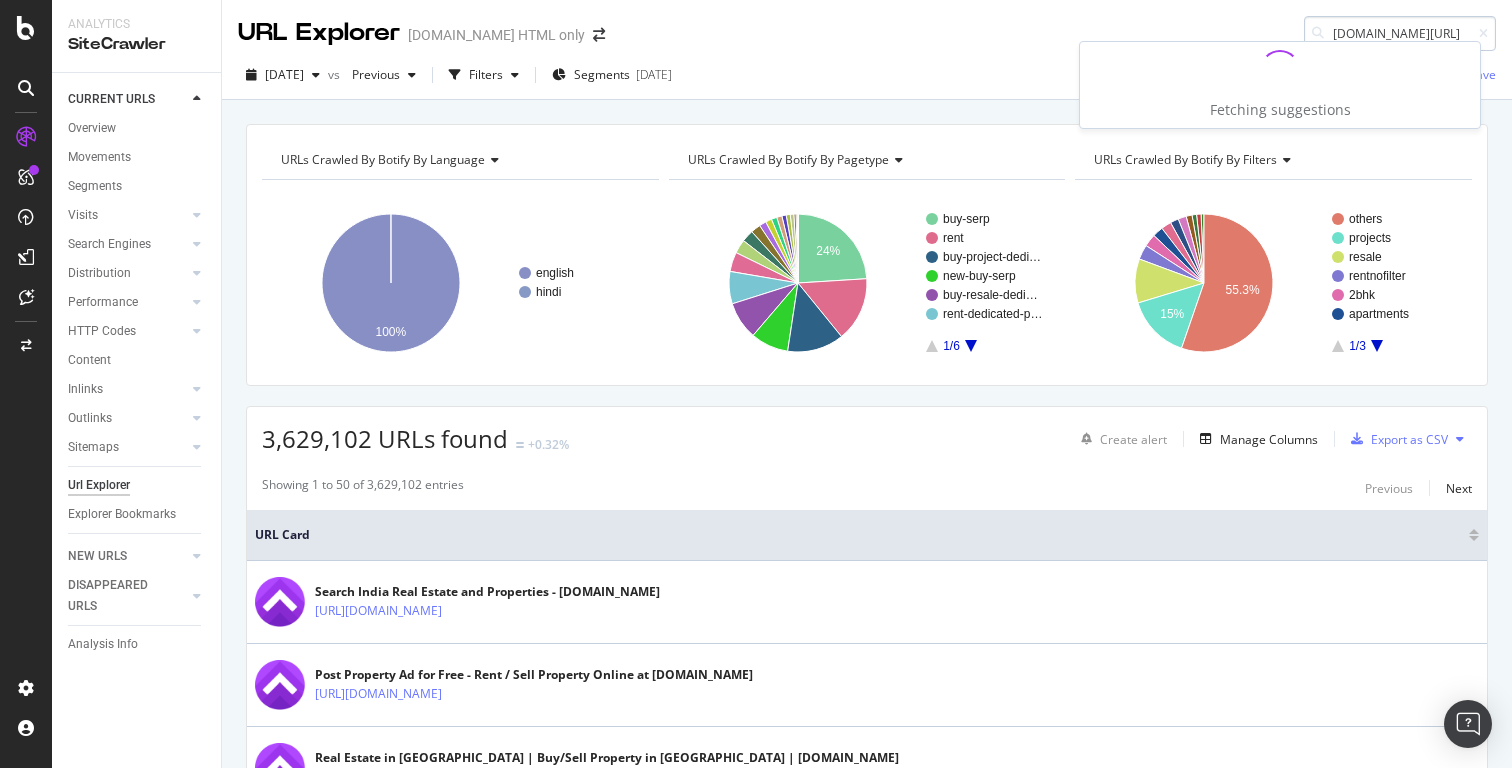 scroll, scrollTop: 0, scrollLeft: 175, axis: horizontal 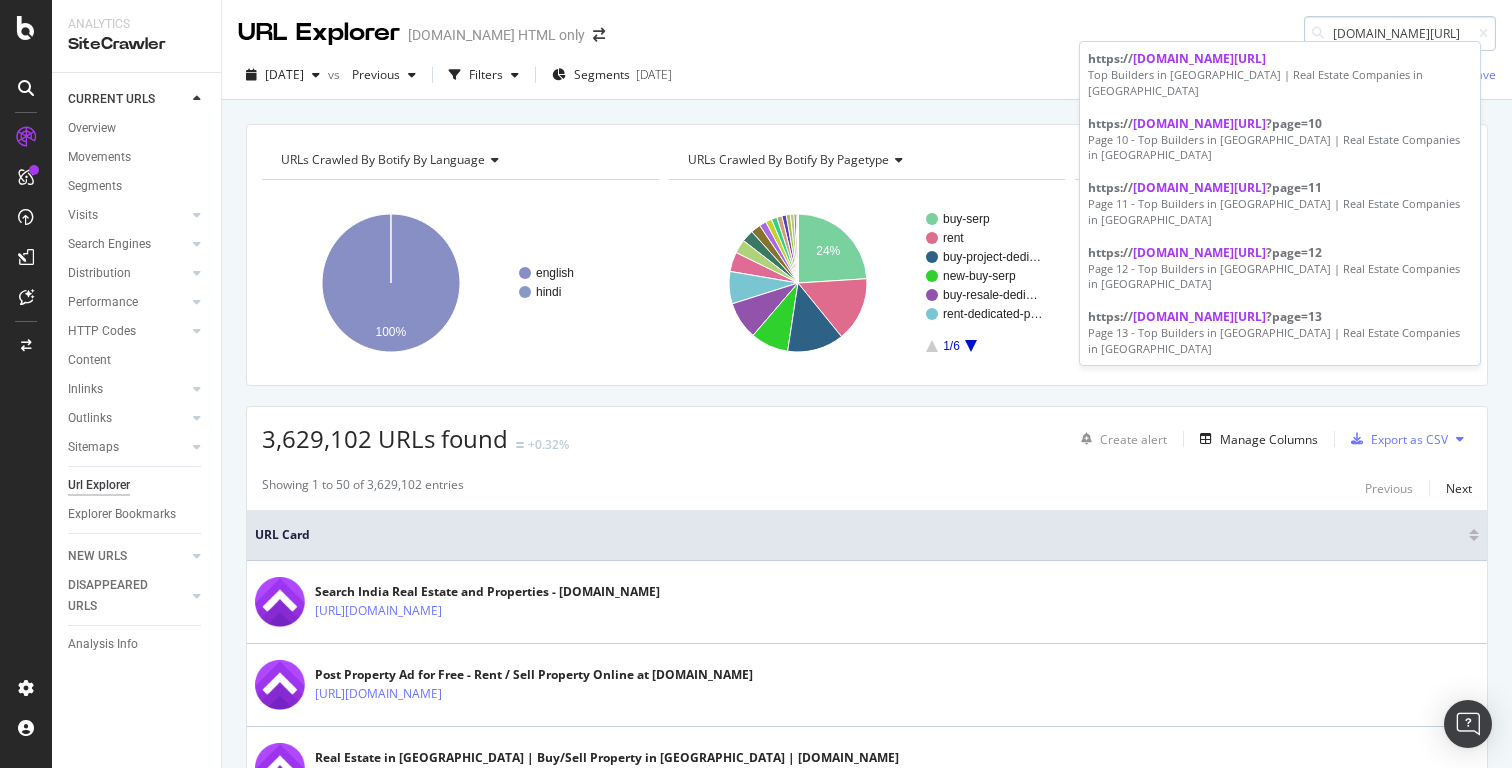click on "[DOMAIN_NAME][URL]" at bounding box center [1400, 33] 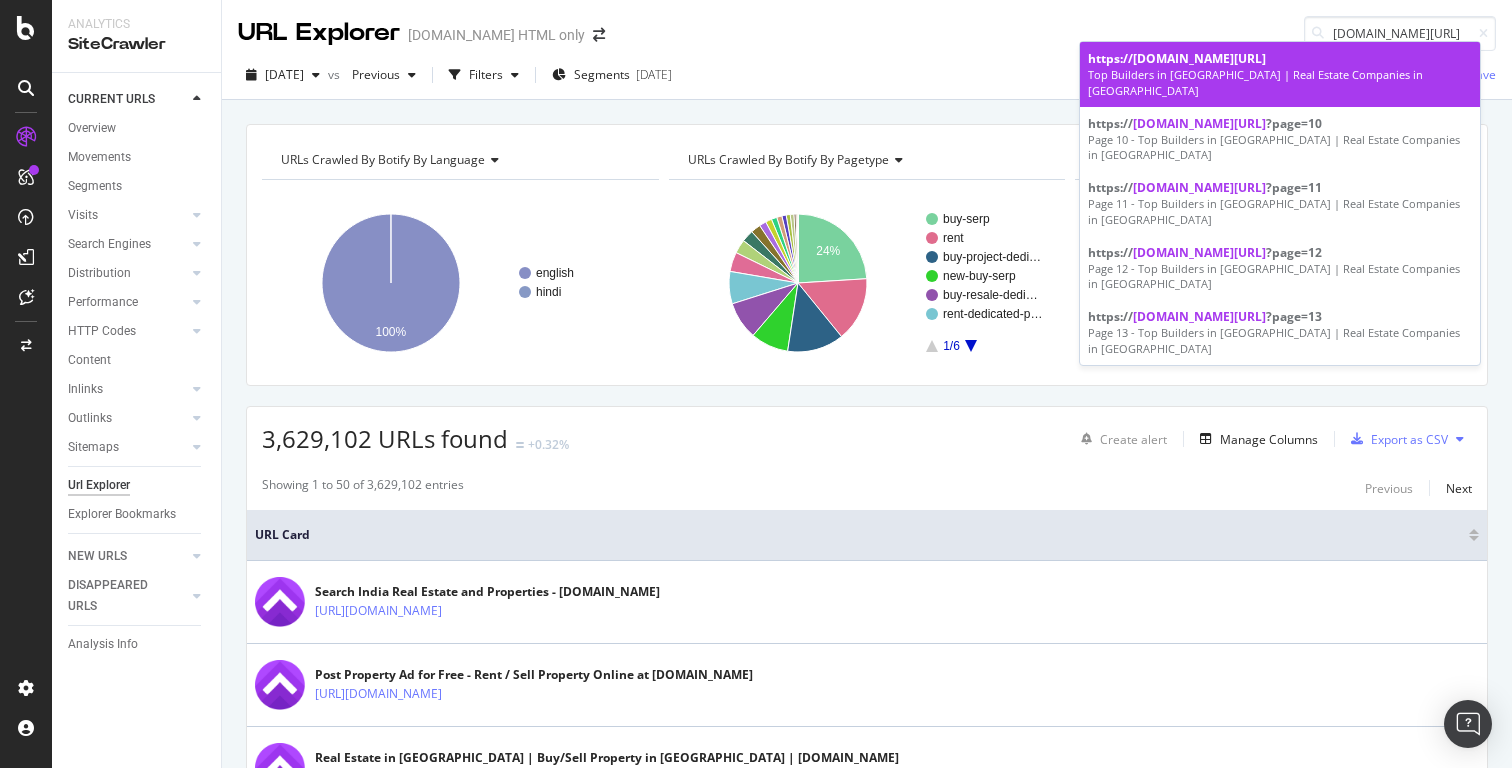 scroll, scrollTop: 0, scrollLeft: 0, axis: both 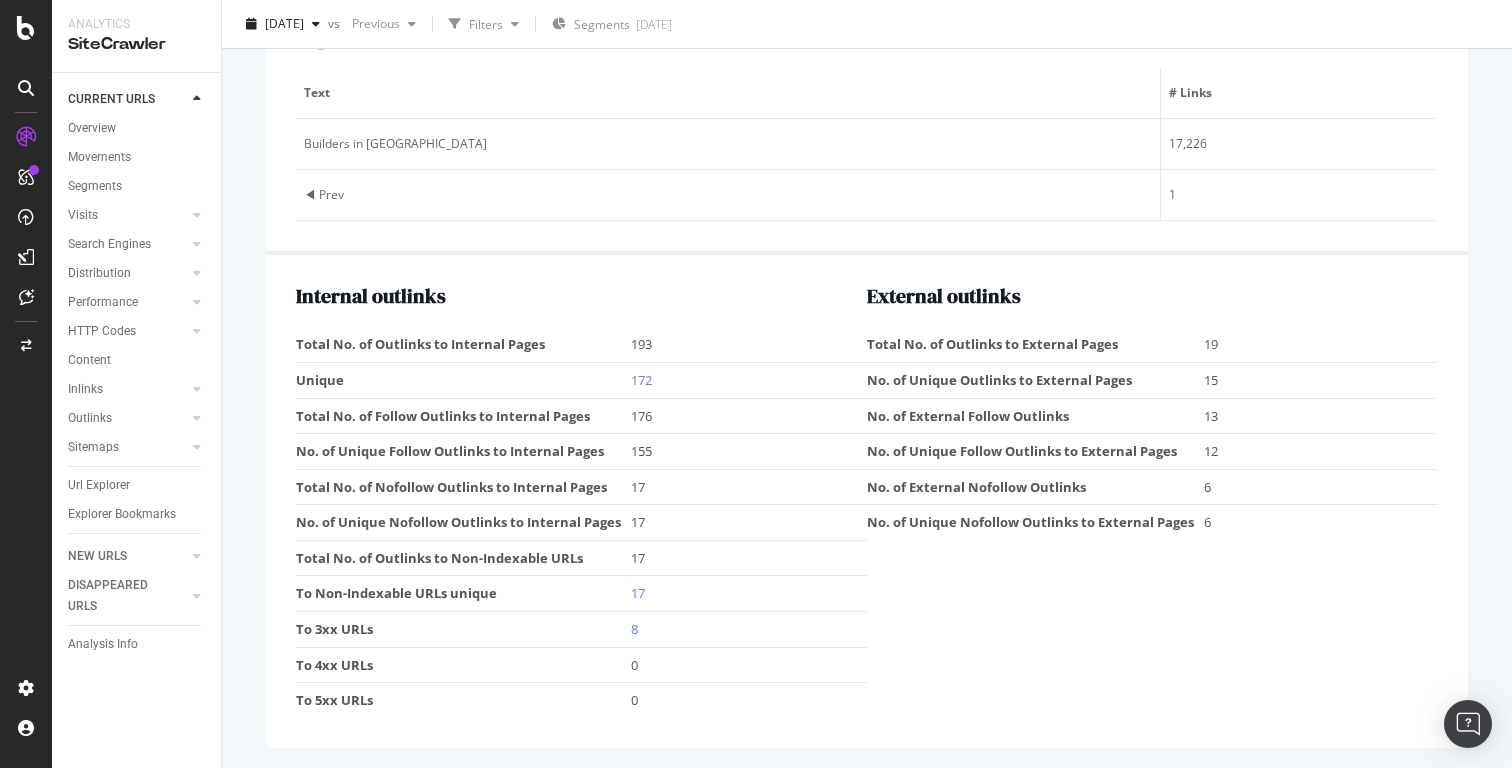 click on "8" at bounding box center (749, 629) 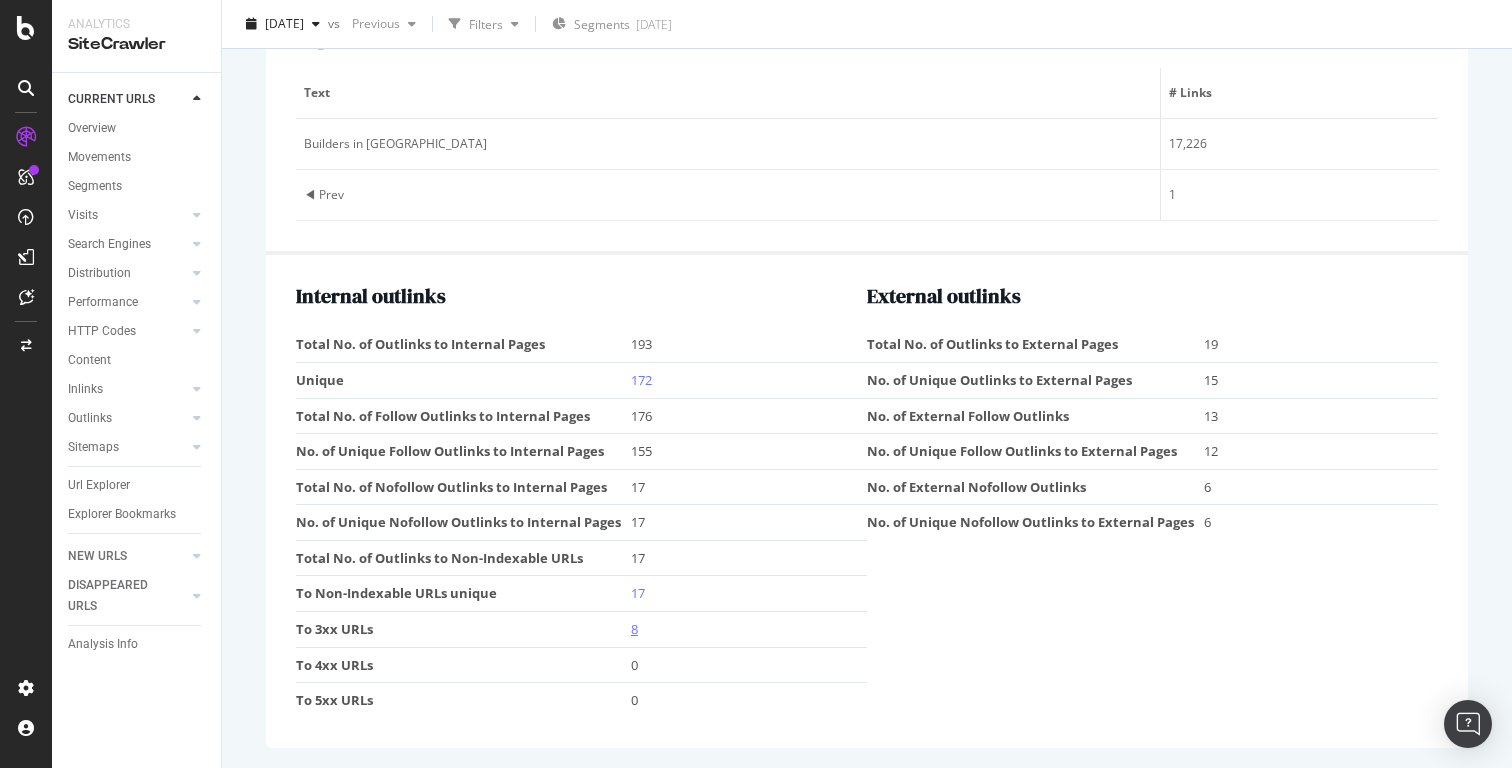 click on "8" at bounding box center [634, 629] 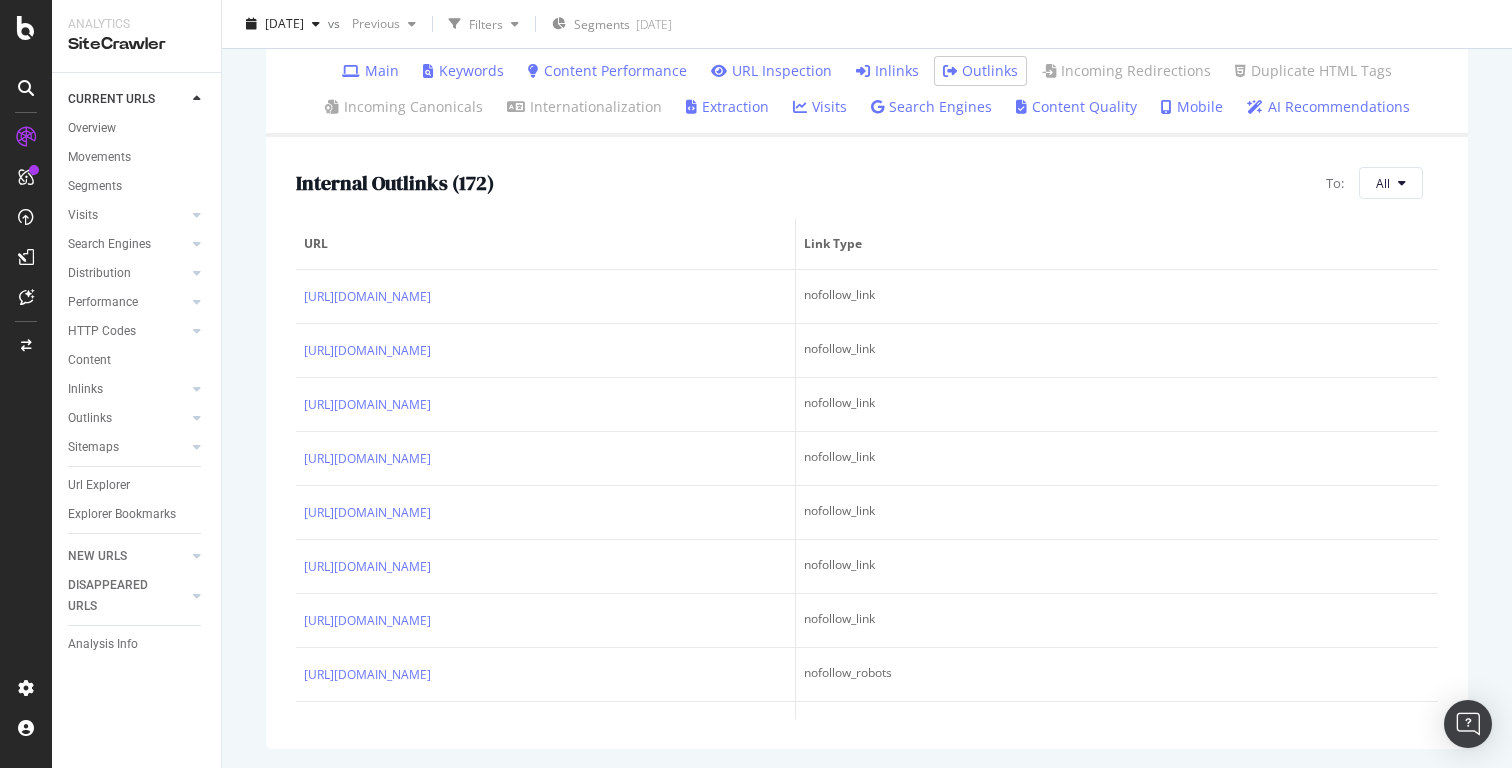 scroll, scrollTop: 632, scrollLeft: 0, axis: vertical 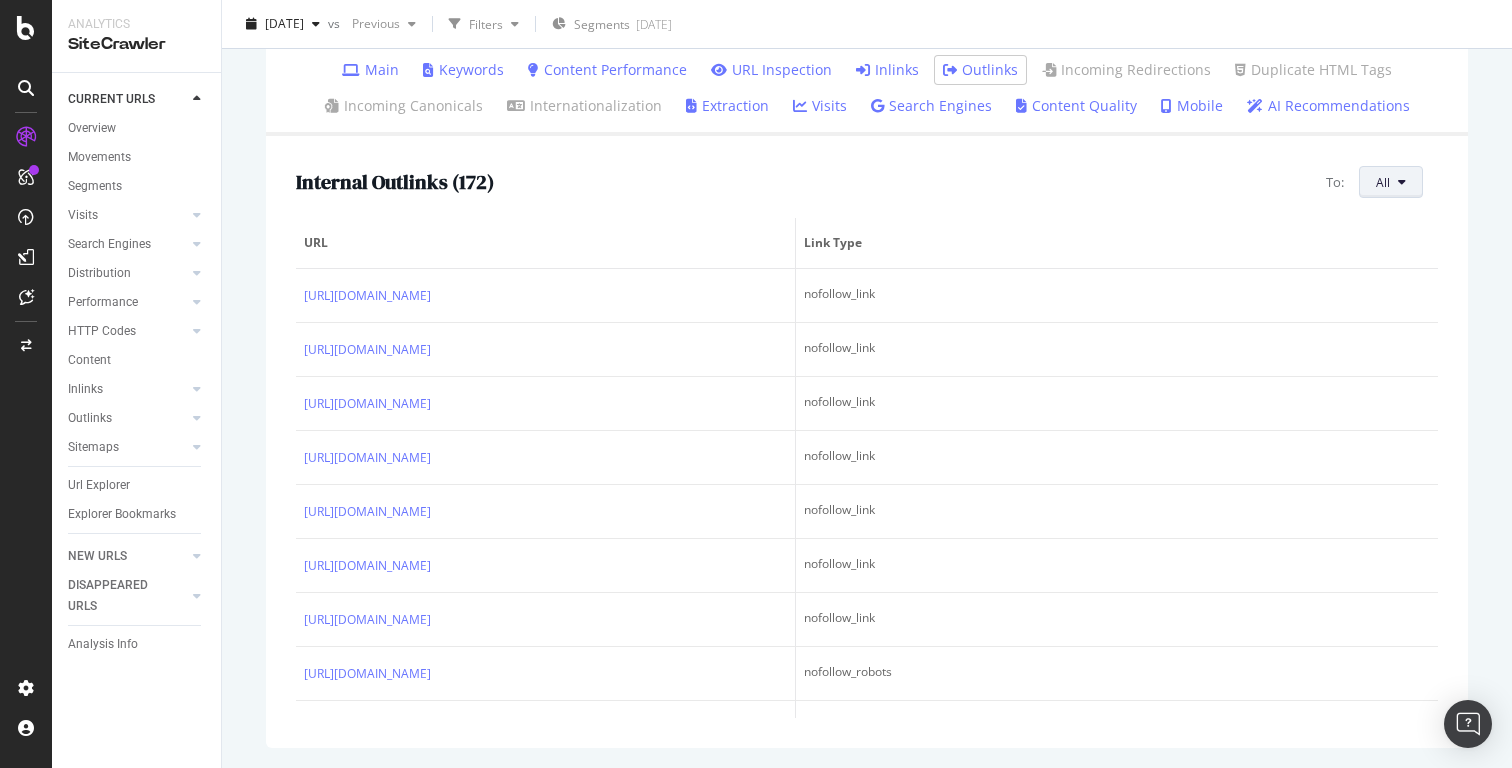 click on "All" at bounding box center (1391, 182) 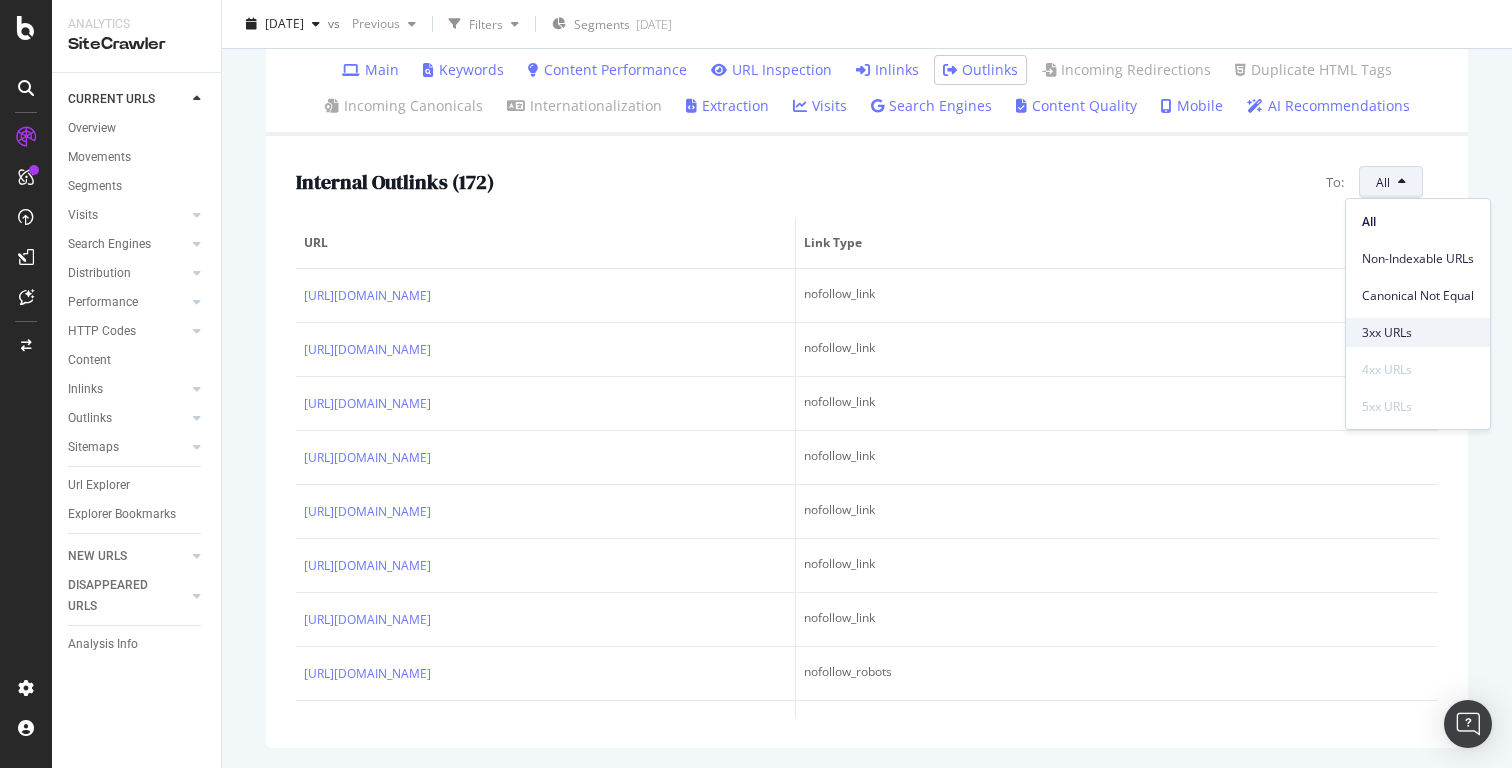 click on "3xx URLs" at bounding box center [1418, 333] 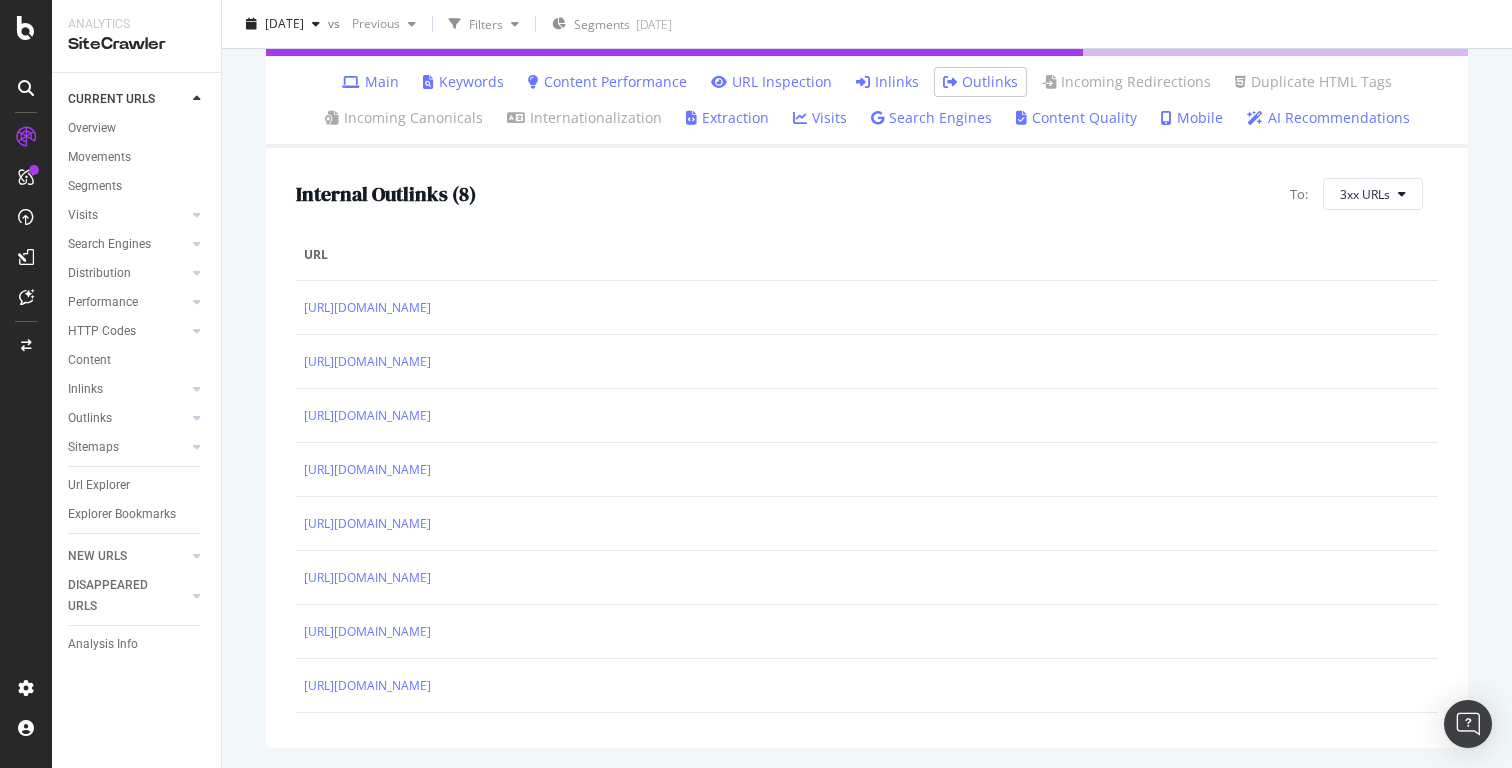scroll, scrollTop: 620, scrollLeft: 0, axis: vertical 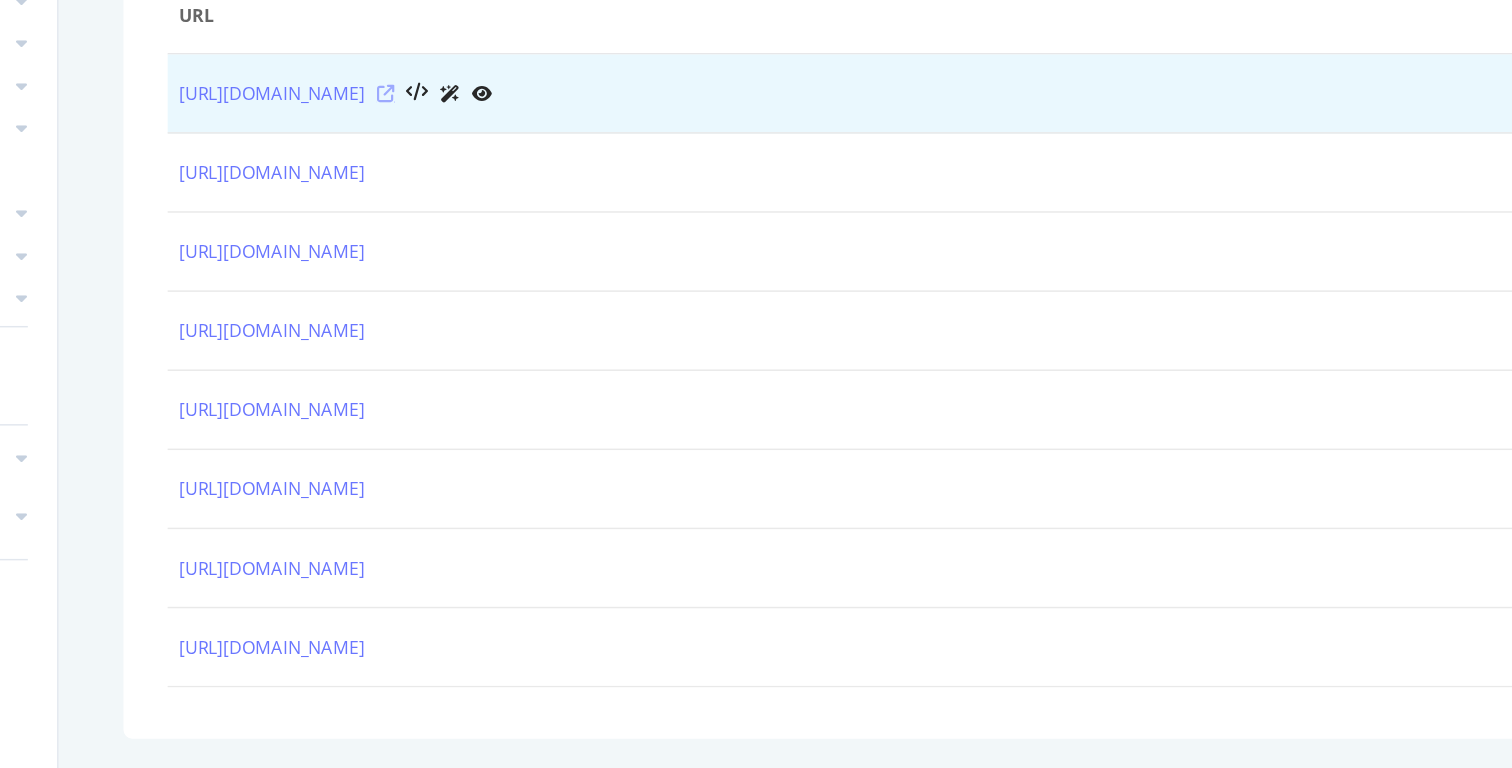 click at bounding box center [445, 308] 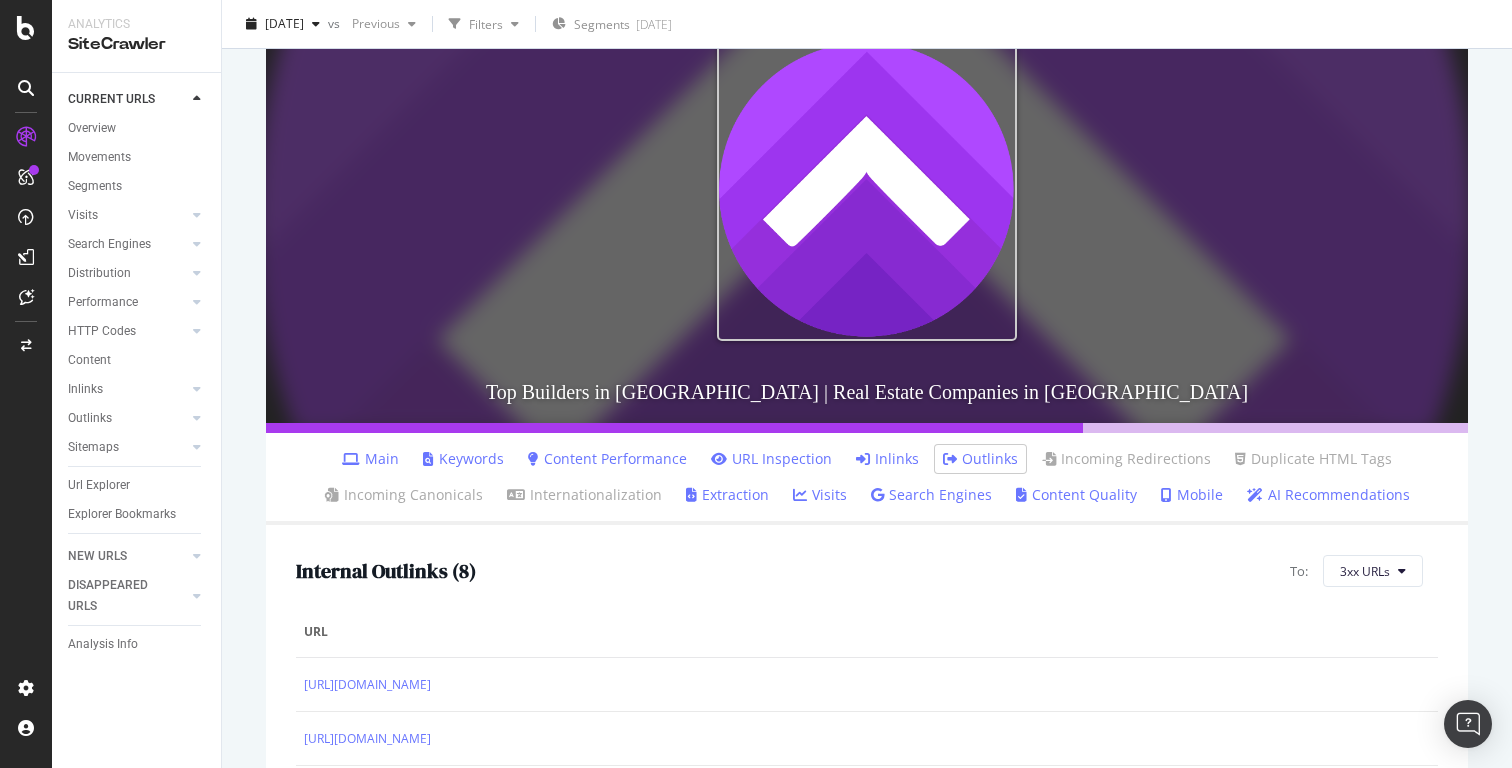 scroll, scrollTop: 0, scrollLeft: 0, axis: both 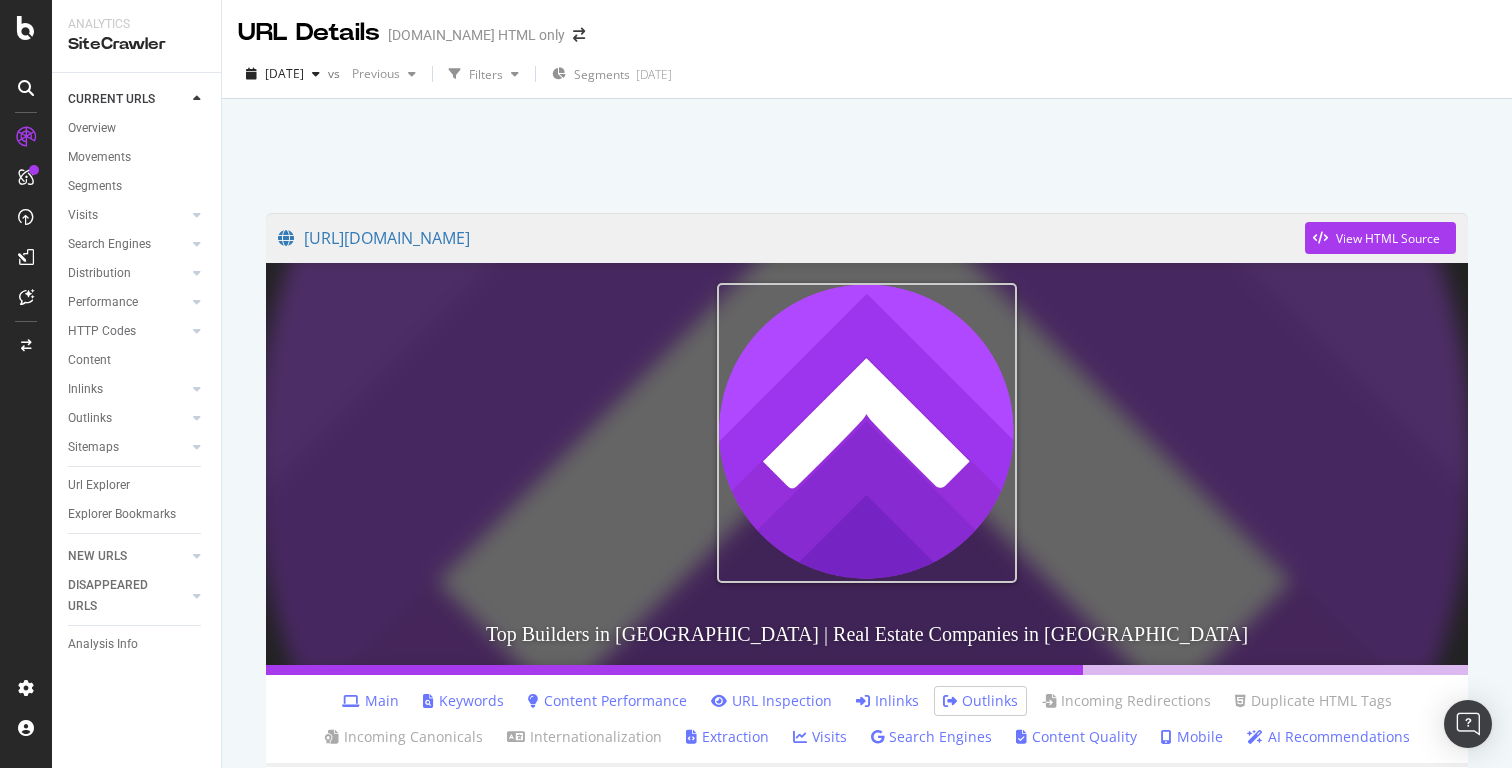 click on "URL Details [DOMAIN_NAME] HTML only" at bounding box center (867, 25) 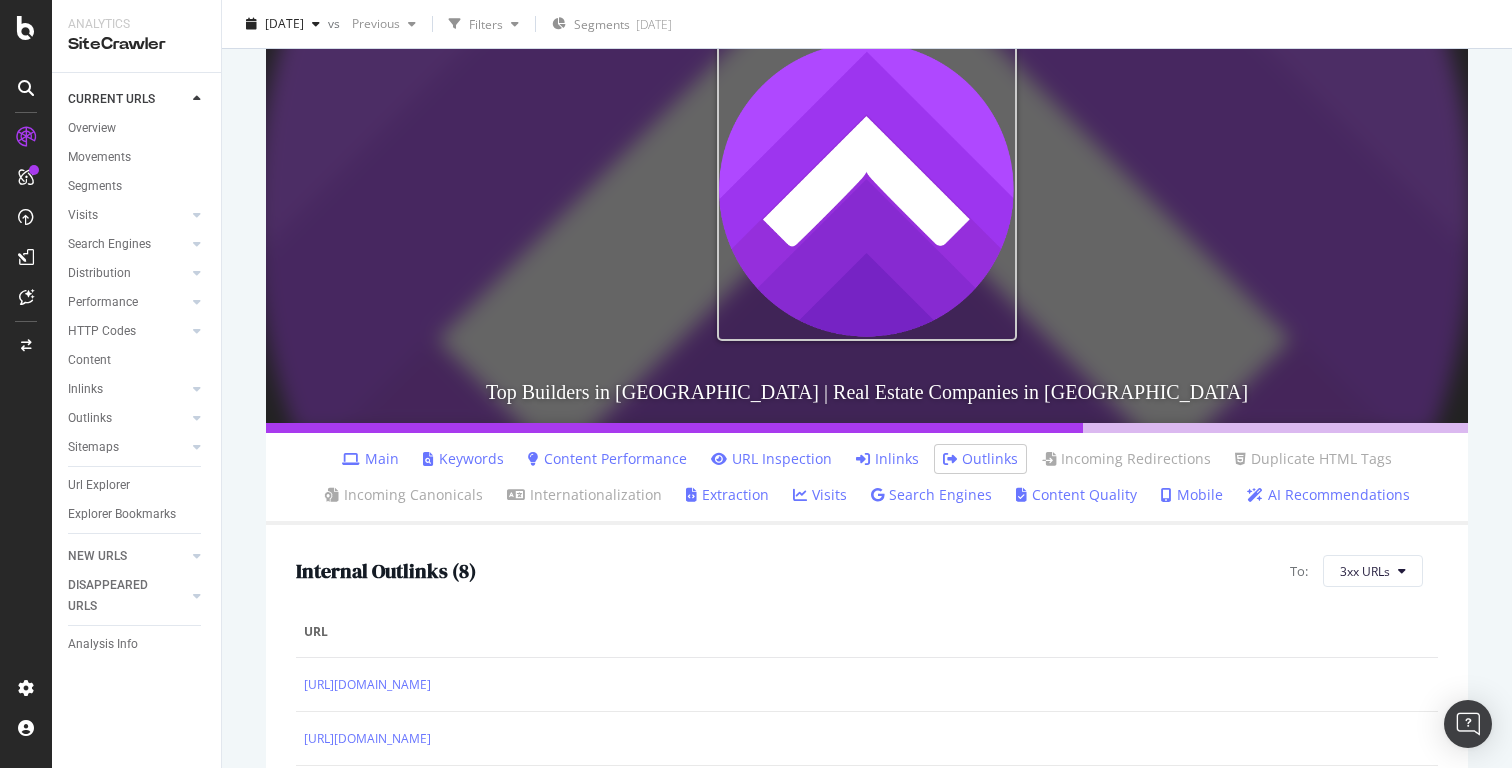 scroll, scrollTop: 620, scrollLeft: 0, axis: vertical 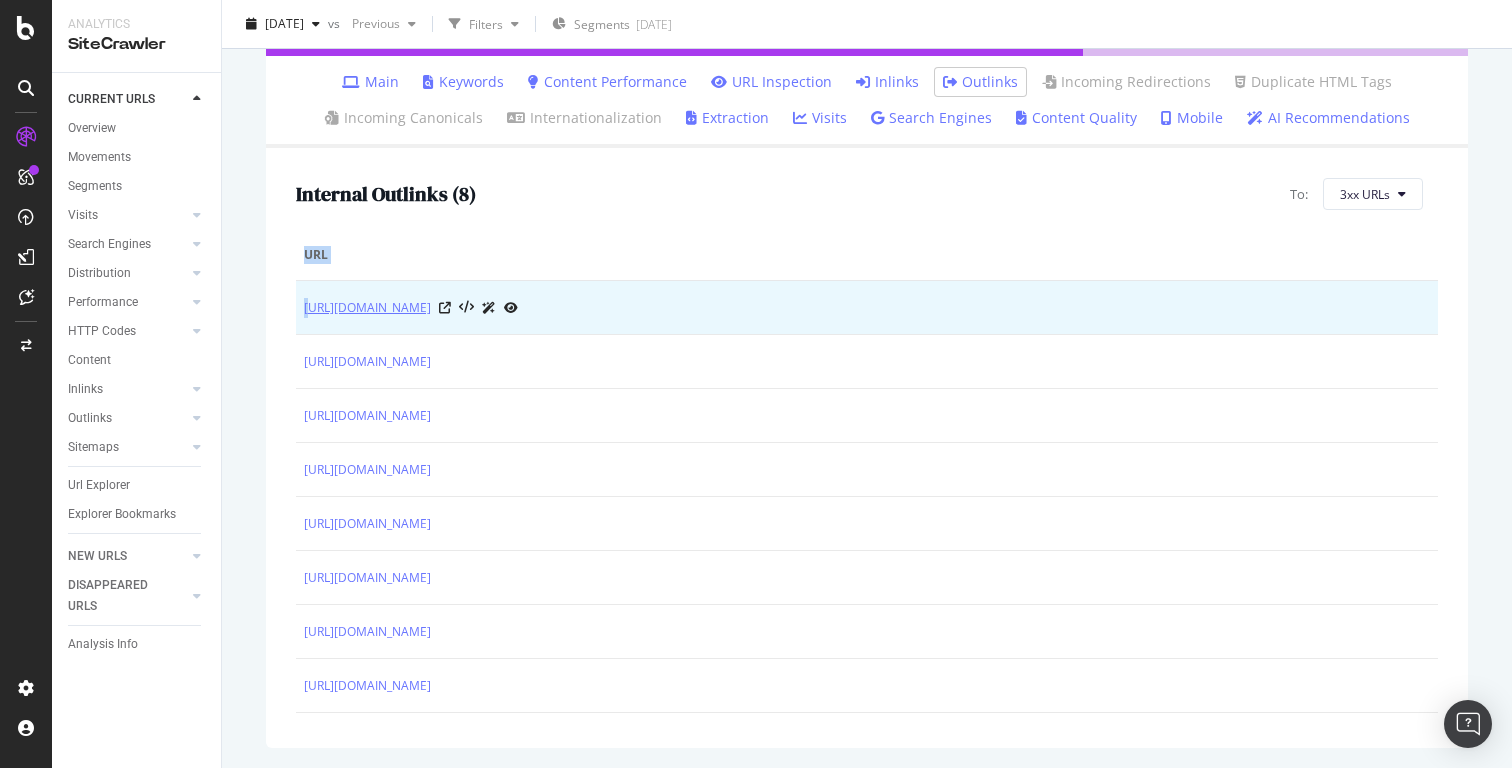 drag, startPoint x: 641, startPoint y: 684, endPoint x: 308, endPoint y: 309, distance: 501.51172 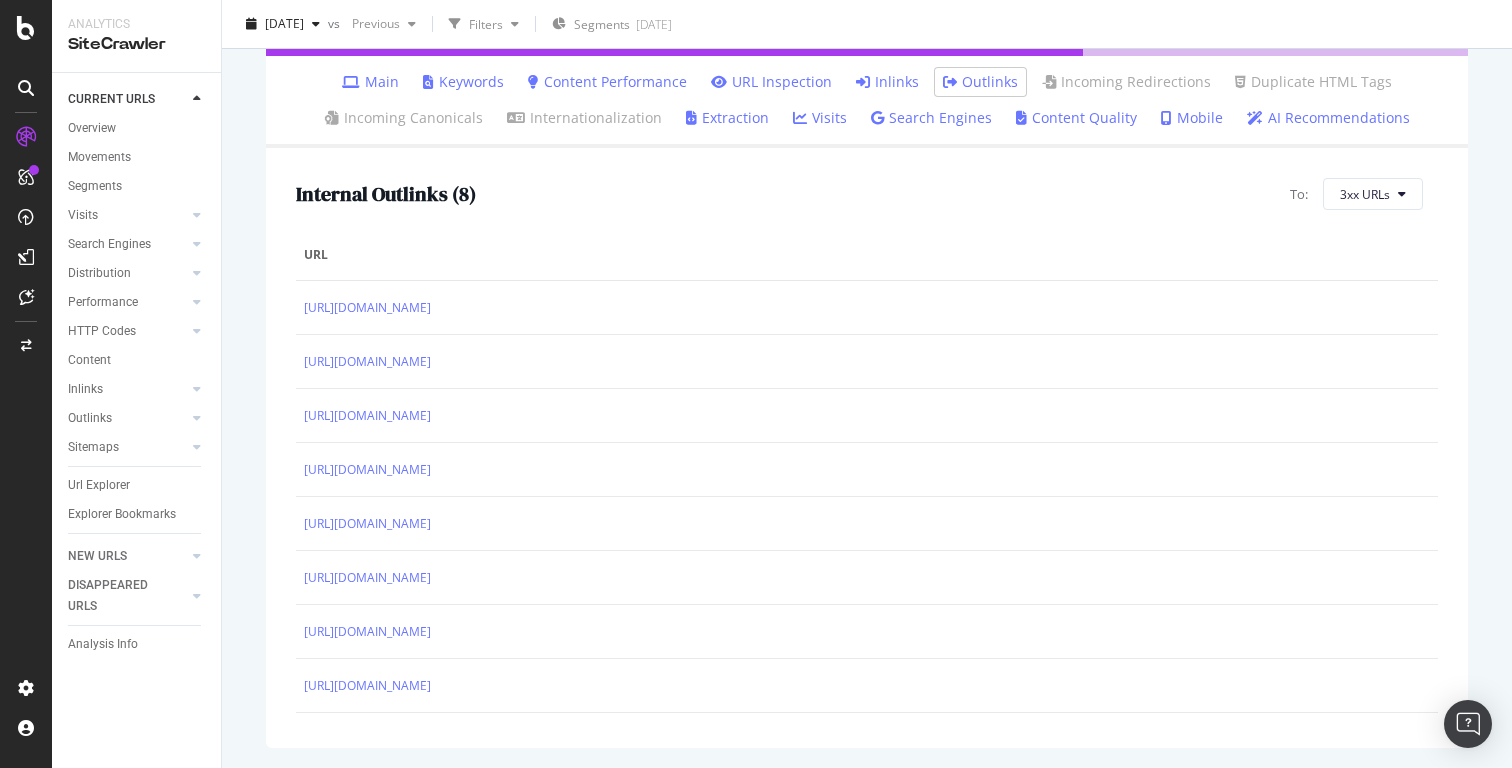 click on "Internal Outlinks ( 8 ) To:  3xx URLs URL [URL][DOMAIN_NAME] [URL][DOMAIN_NAME] [URL][DOMAIN_NAME] [URL][DOMAIN_NAME] [URL][DOMAIN_NAME] [URL][DOMAIN_NAME] [URL][DOMAIN_NAME] [URL][DOMAIN_NAME]" at bounding box center [867, 448] 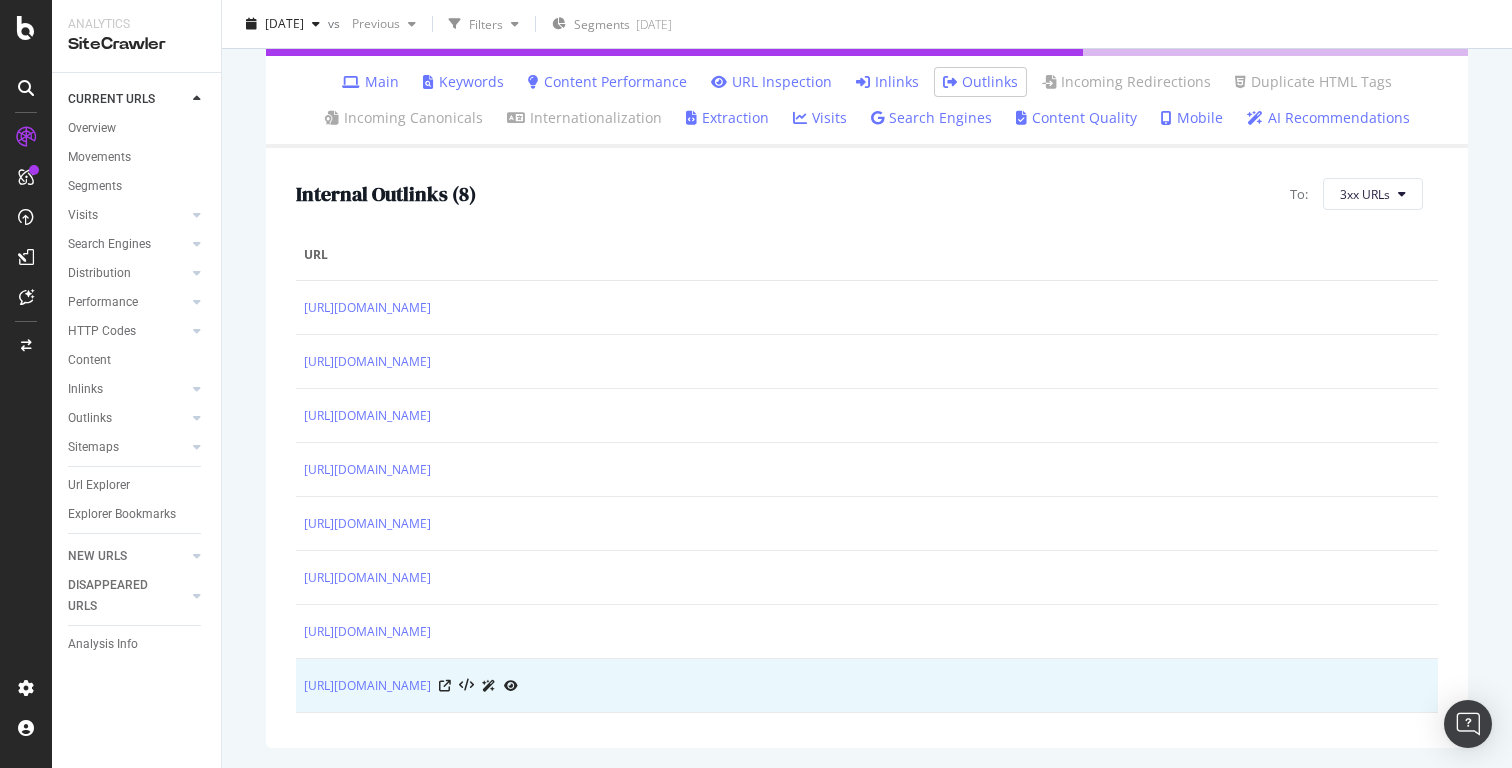 drag, startPoint x: 293, startPoint y: 276, endPoint x: 449, endPoint y: 689, distance: 441.48047 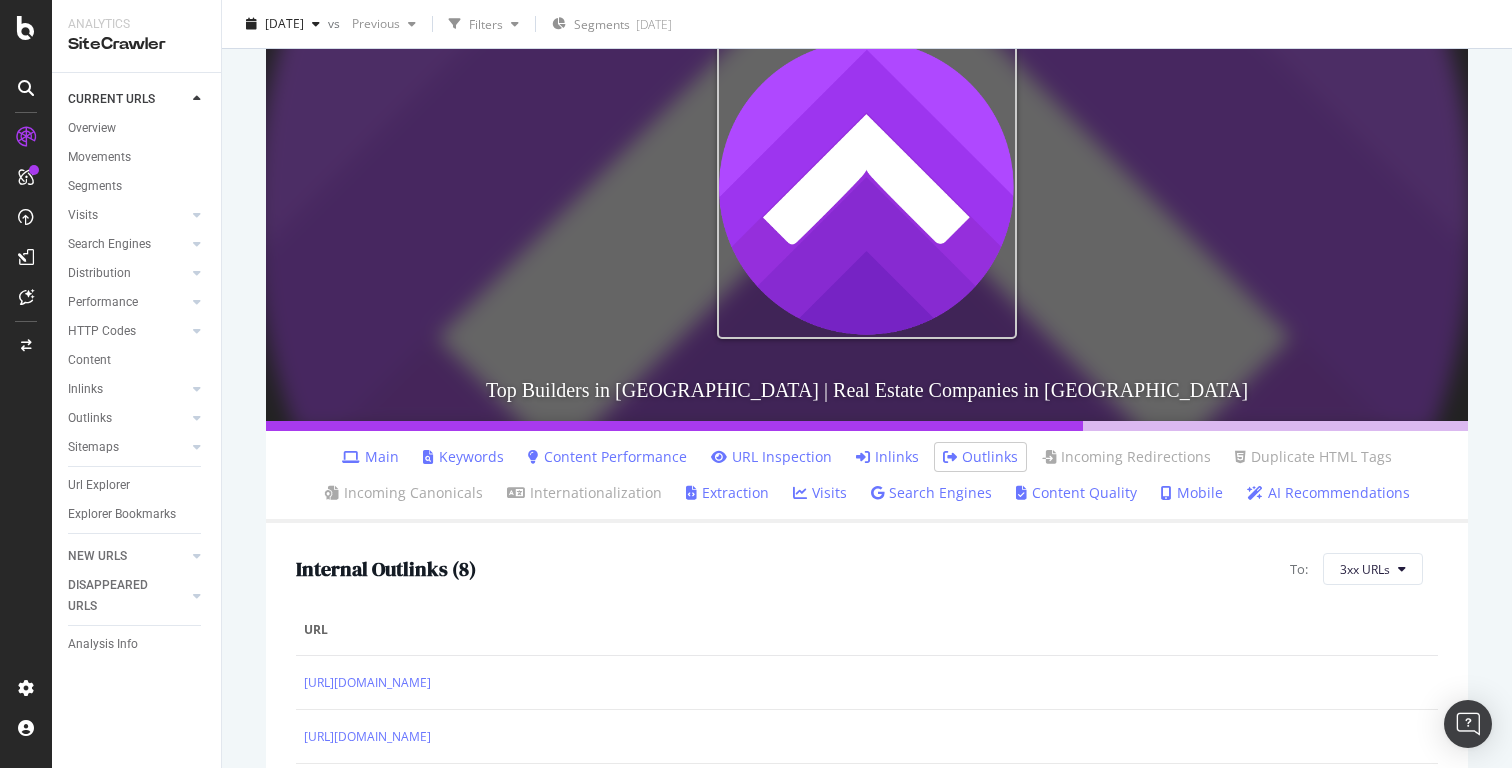 scroll, scrollTop: 0, scrollLeft: 0, axis: both 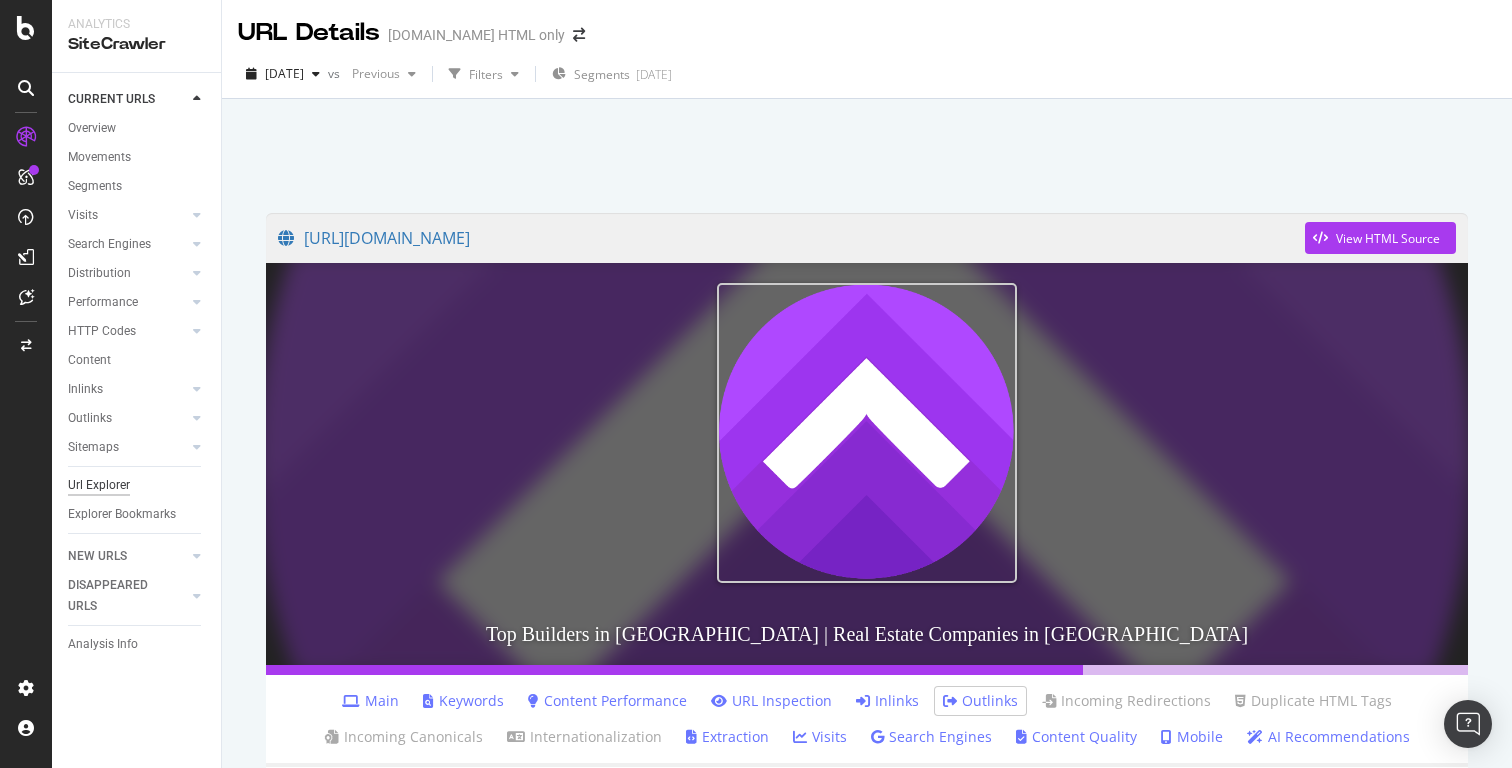 click on "Url Explorer" at bounding box center (99, 485) 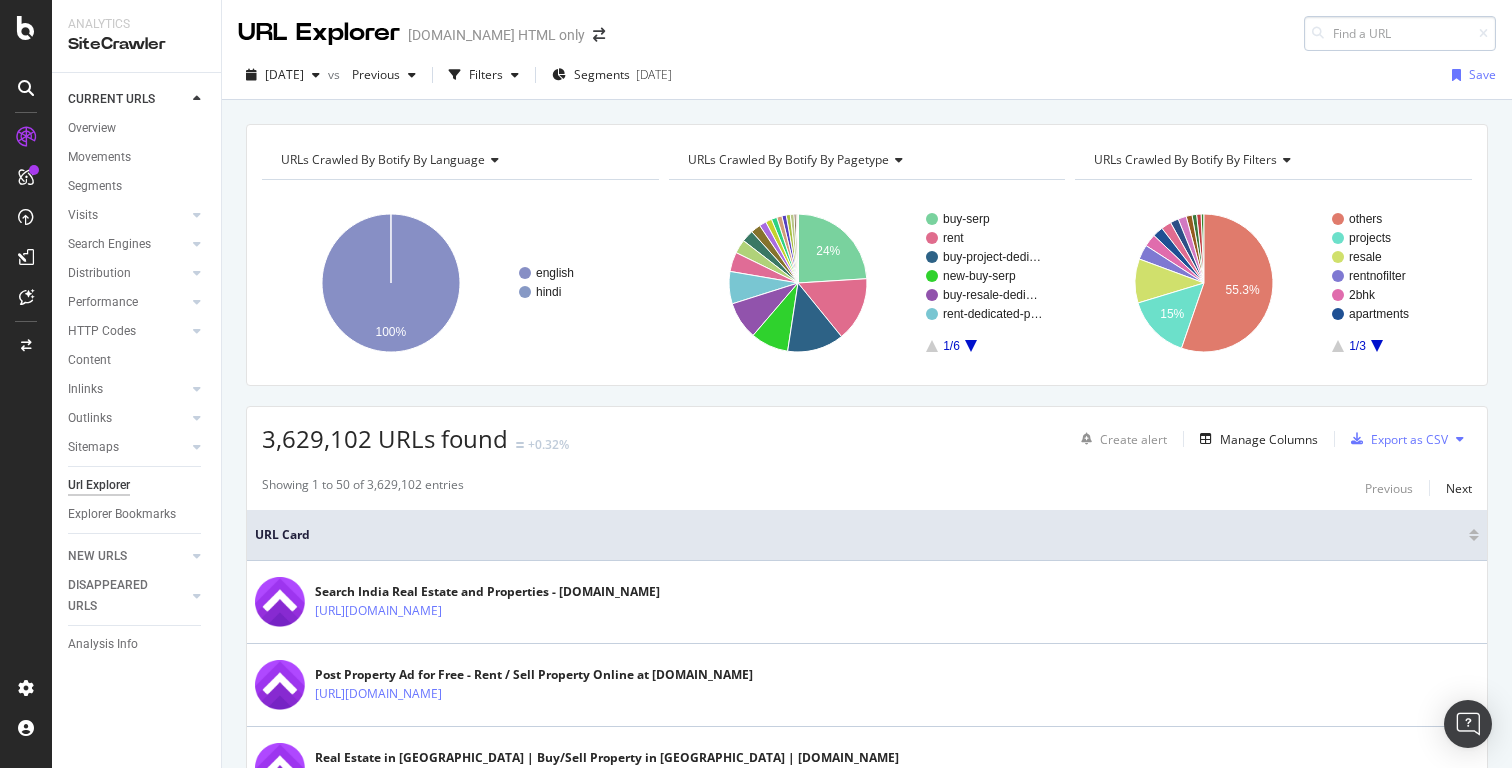 click at bounding box center [1400, 33] 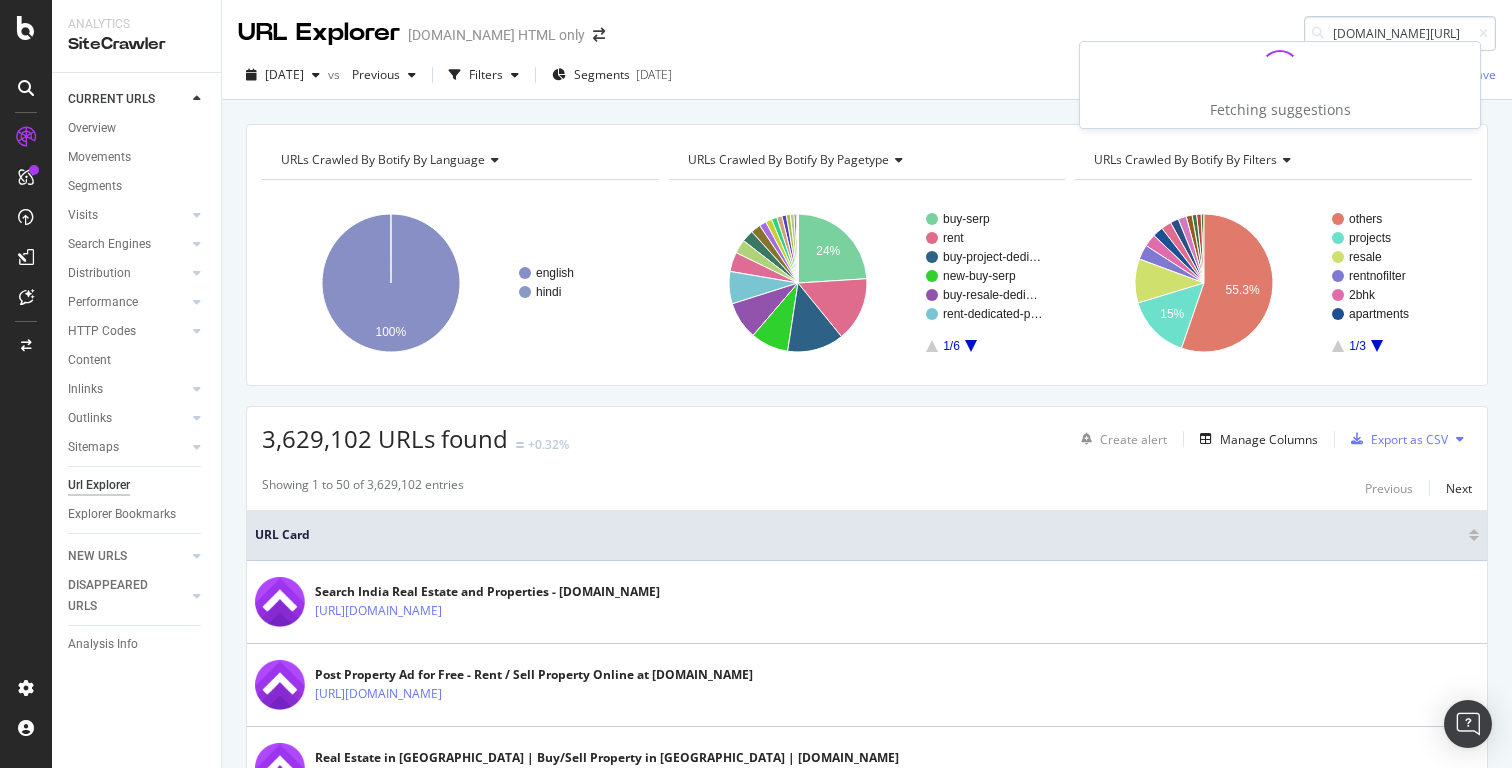 scroll, scrollTop: 0, scrollLeft: 0, axis: both 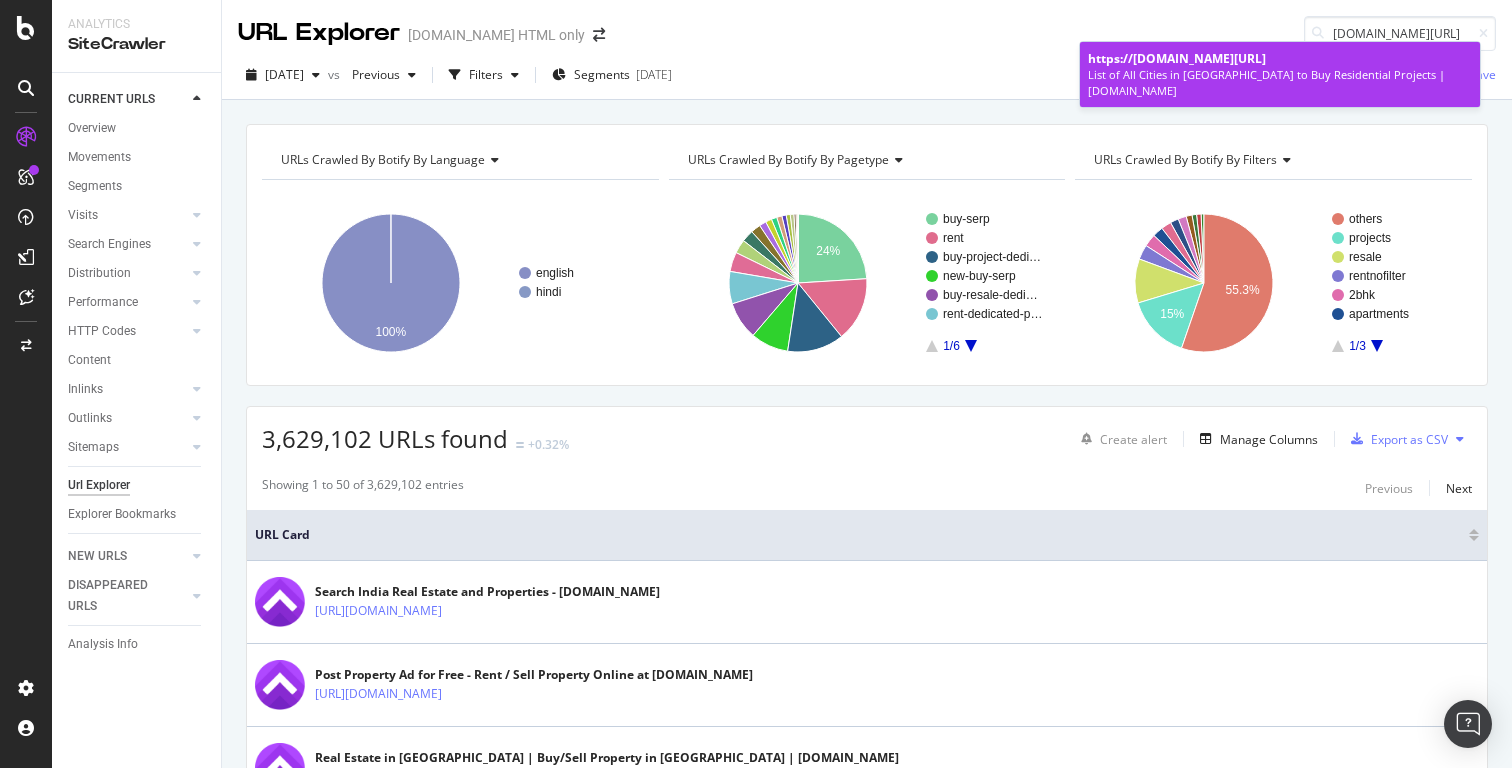 type on "[DOMAIN_NAME][URL]" 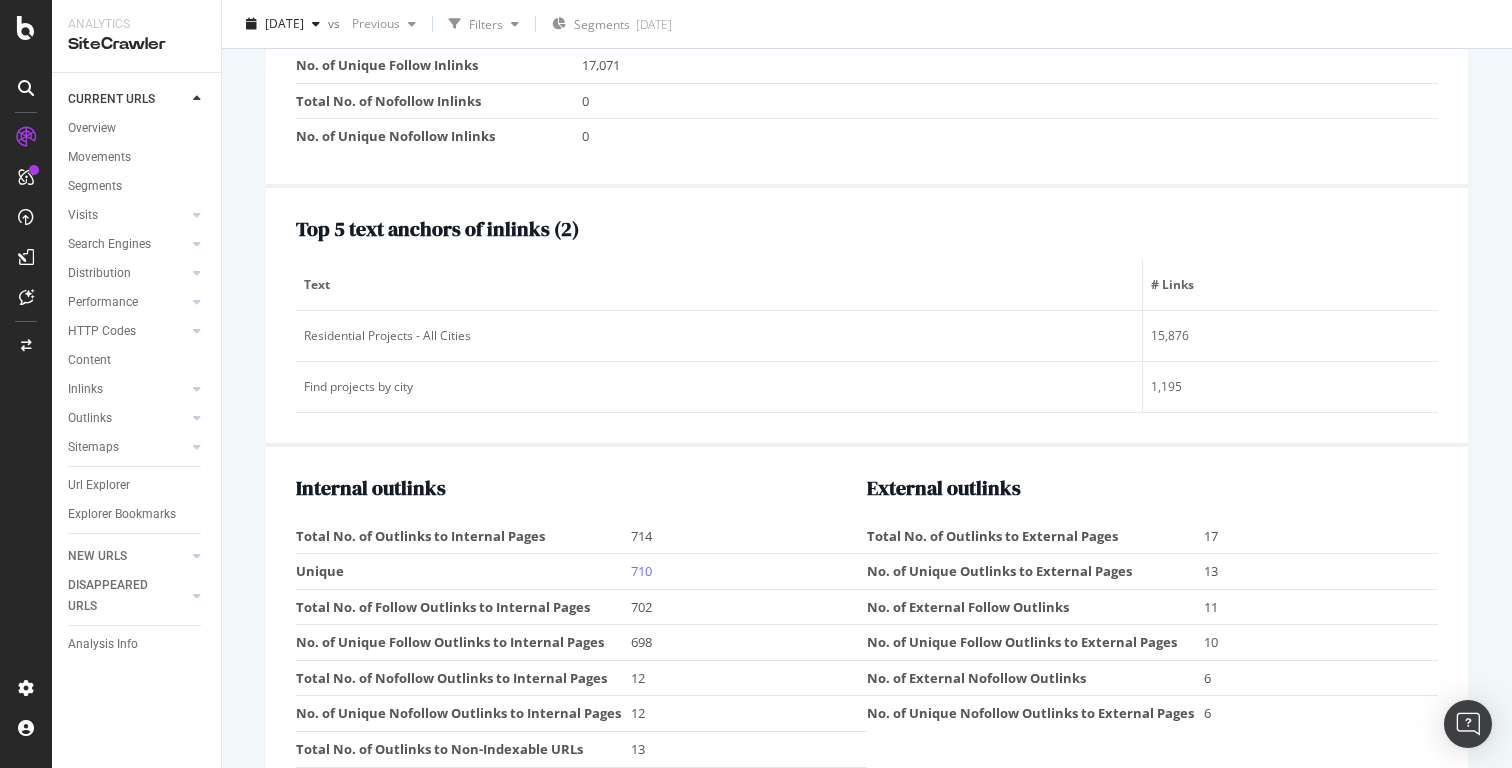 scroll, scrollTop: 2736, scrollLeft: 0, axis: vertical 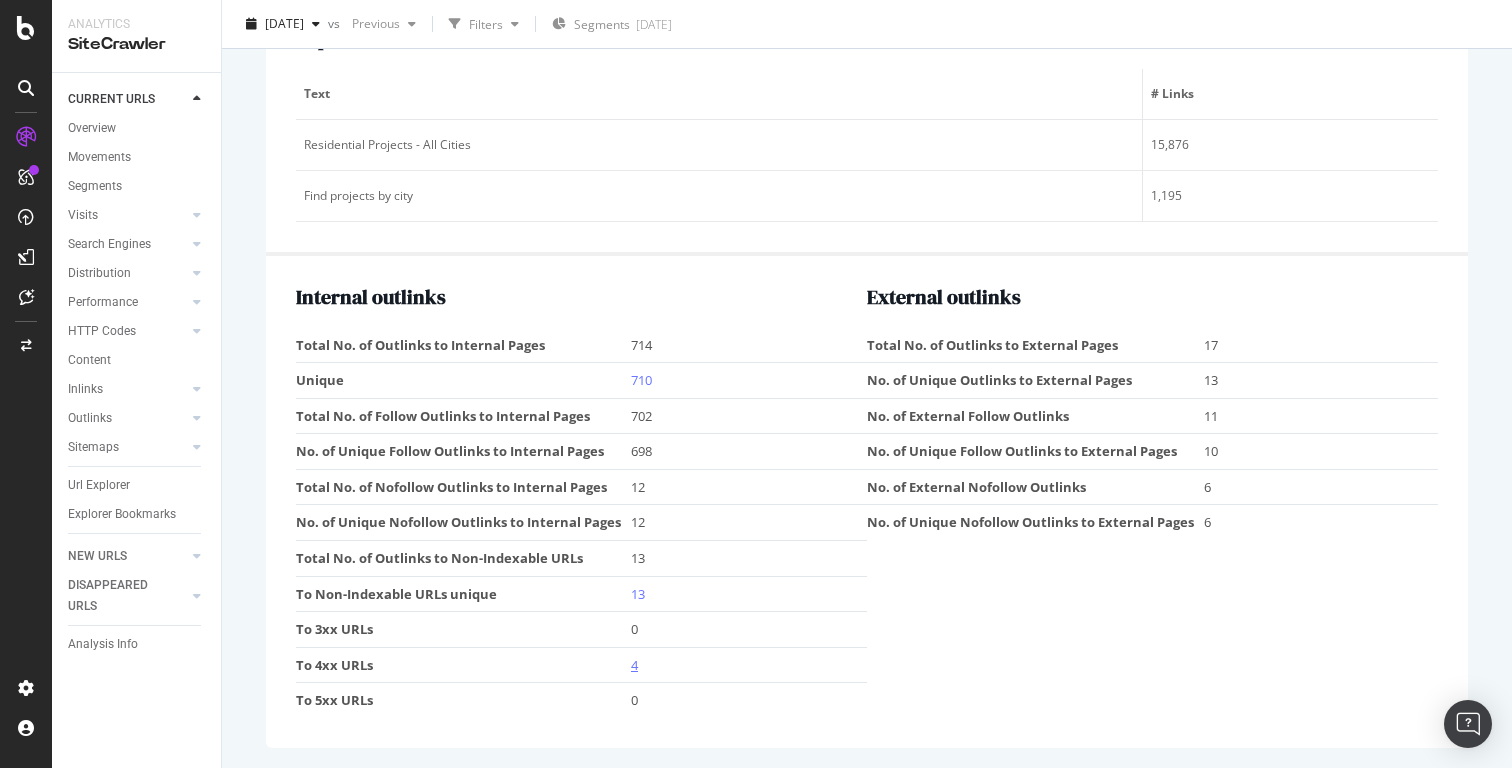 click on "4" at bounding box center [634, 665] 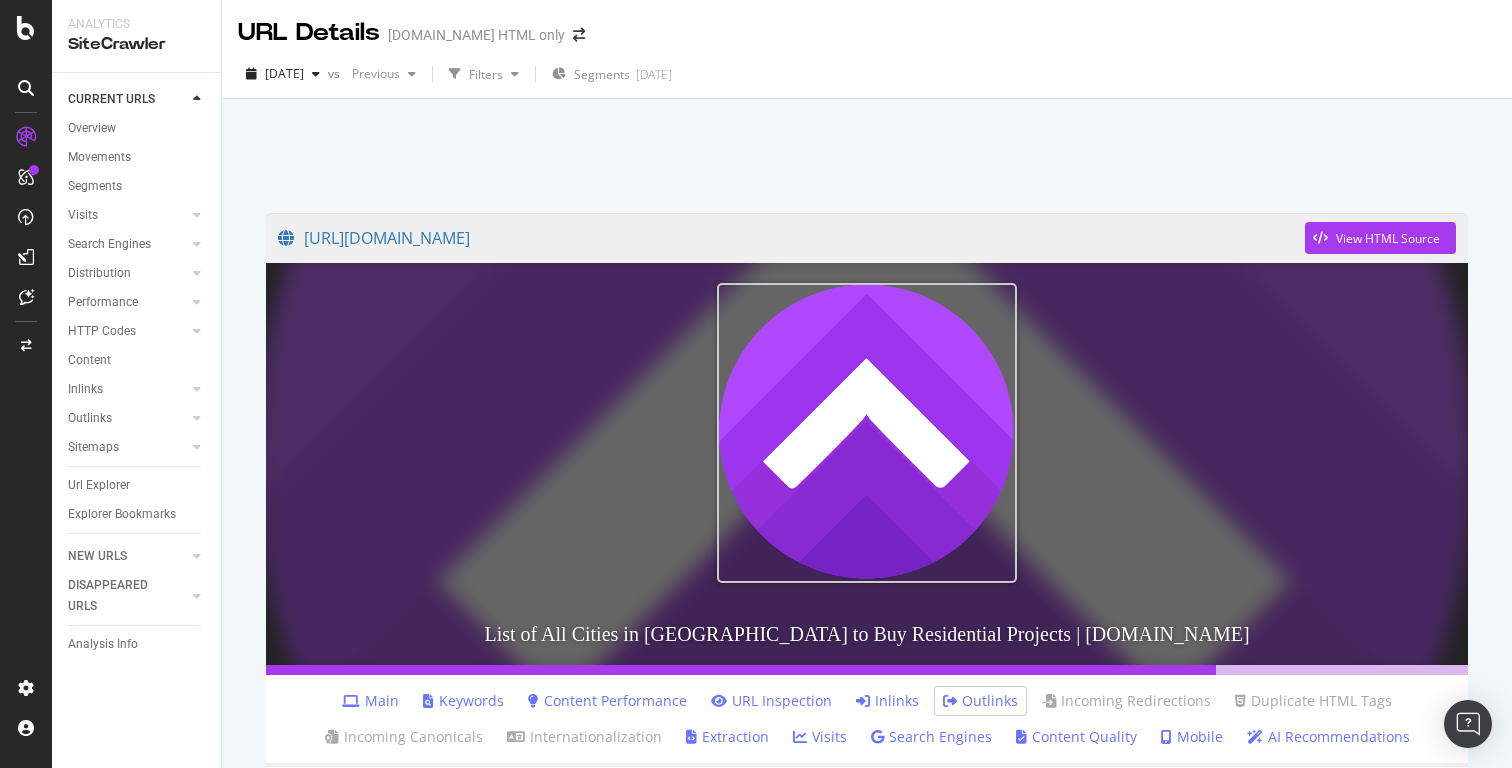 scroll, scrollTop: 632, scrollLeft: 0, axis: vertical 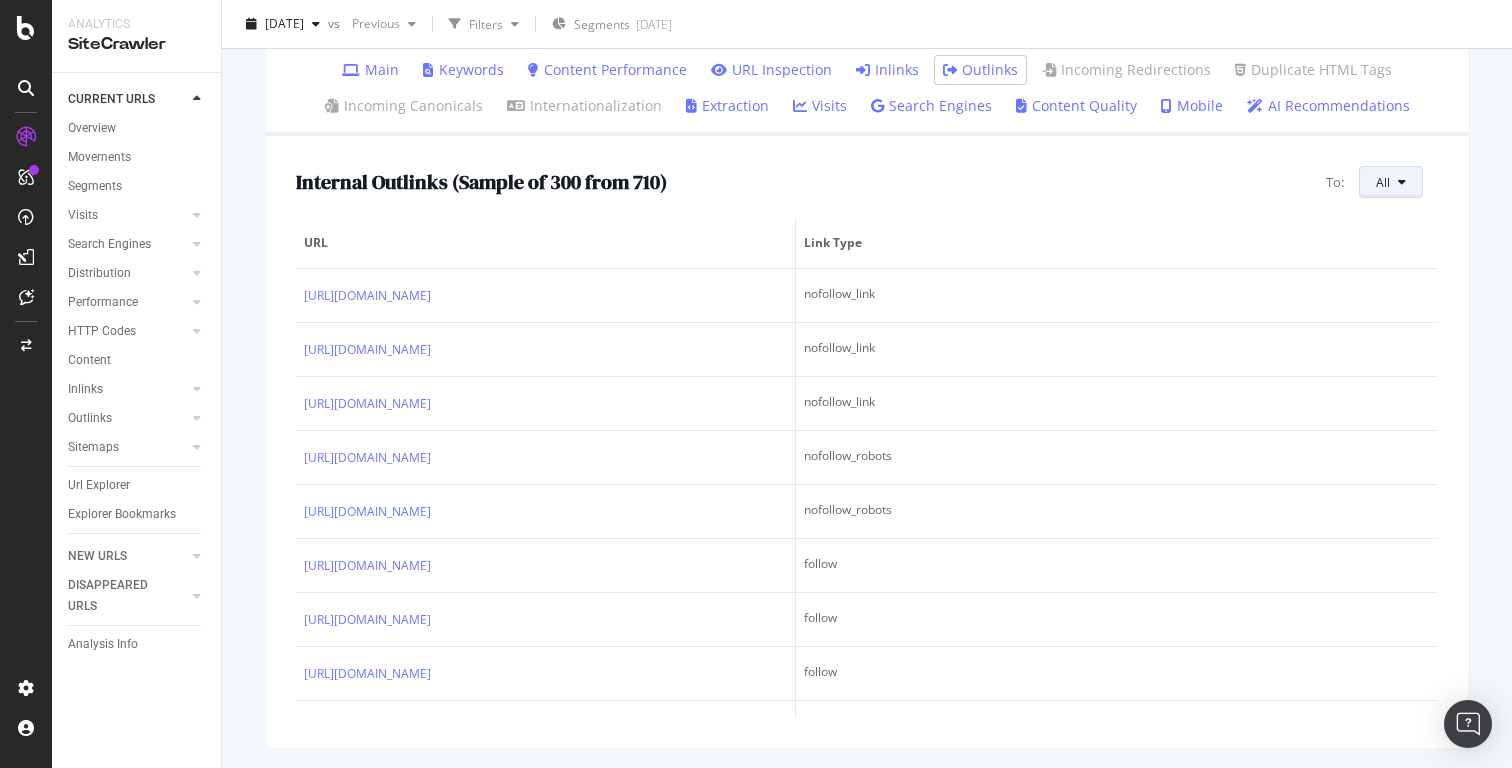 click on "All" at bounding box center (1391, 182) 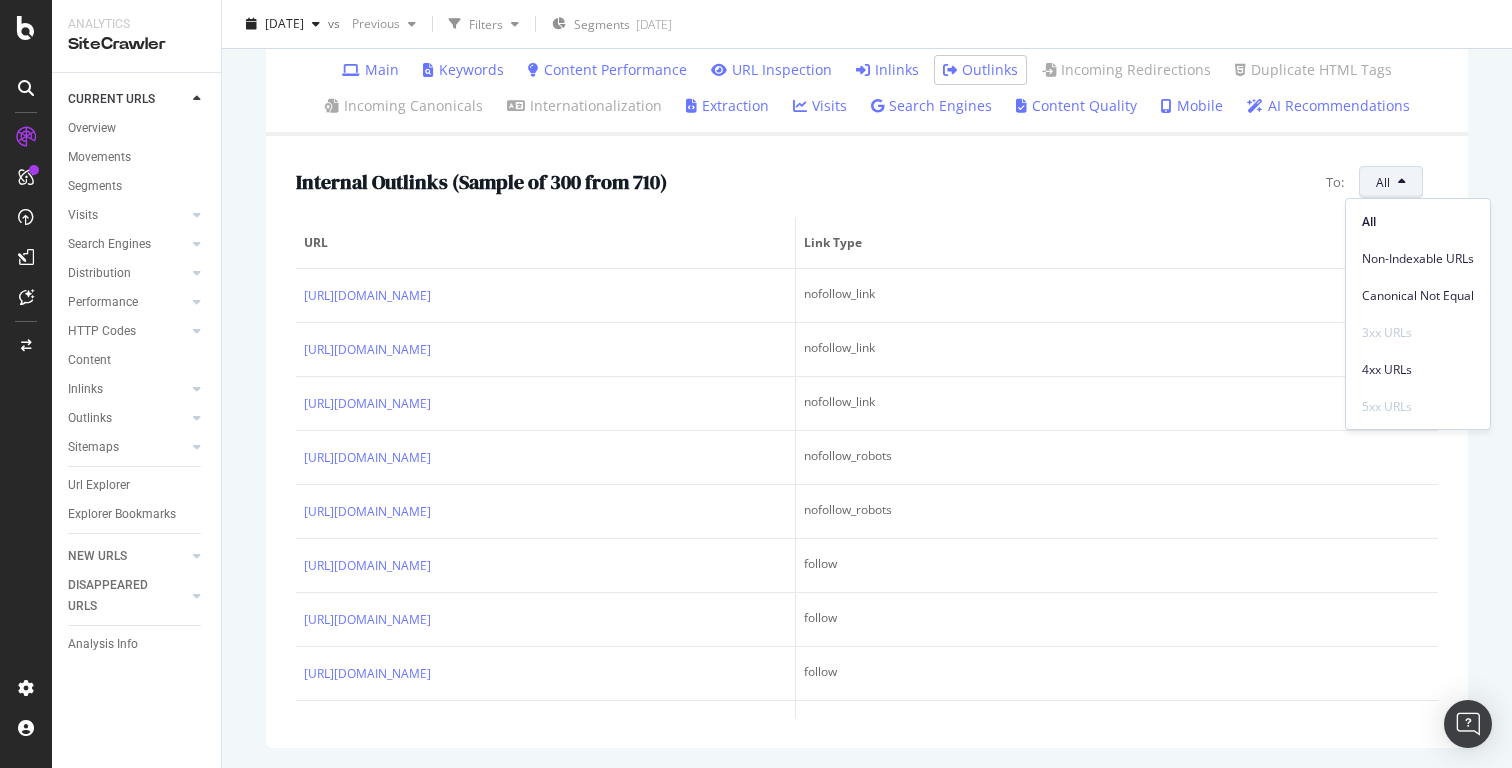 click on "4xx URLs" at bounding box center [1418, 365] 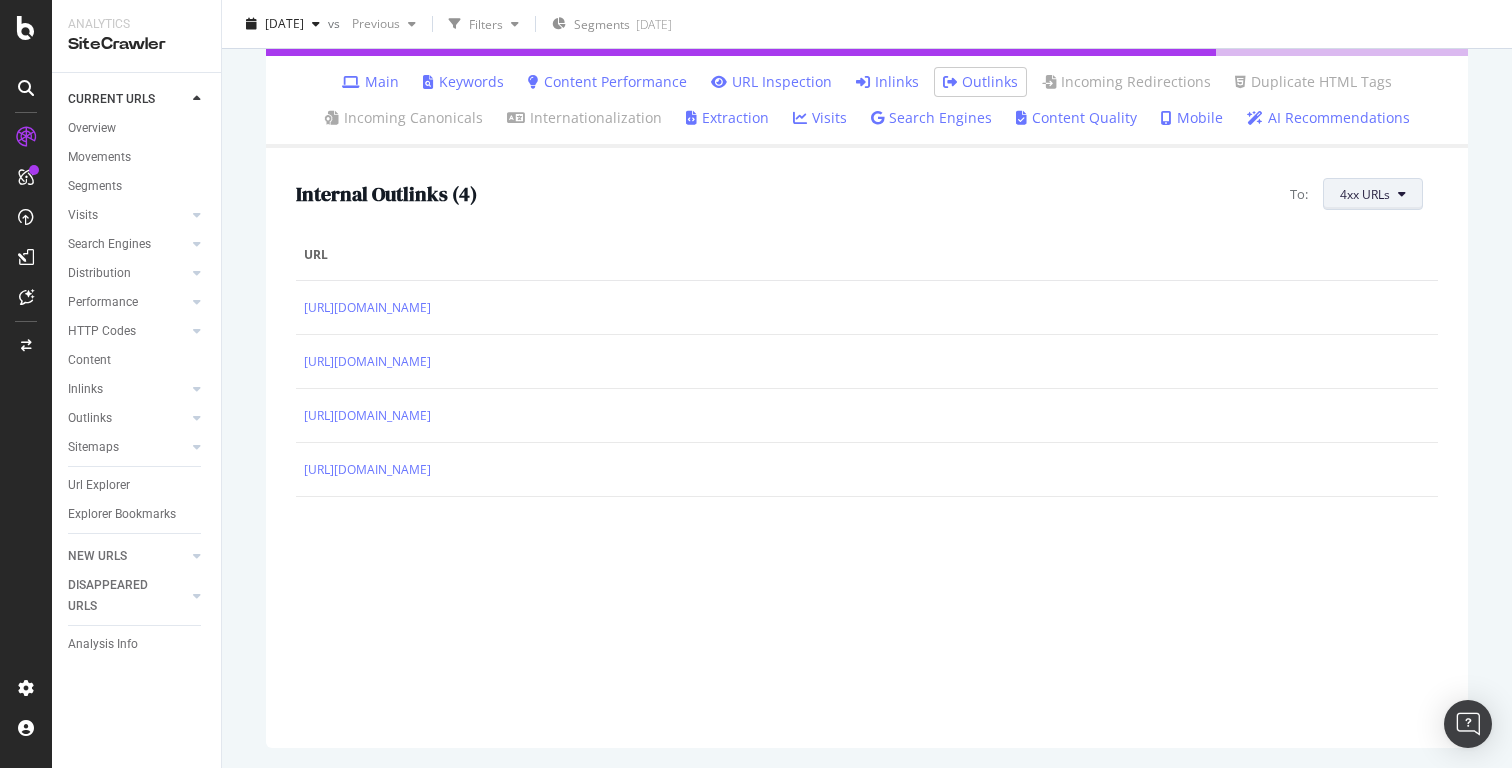 click on "4xx URLs" at bounding box center (1365, 194) 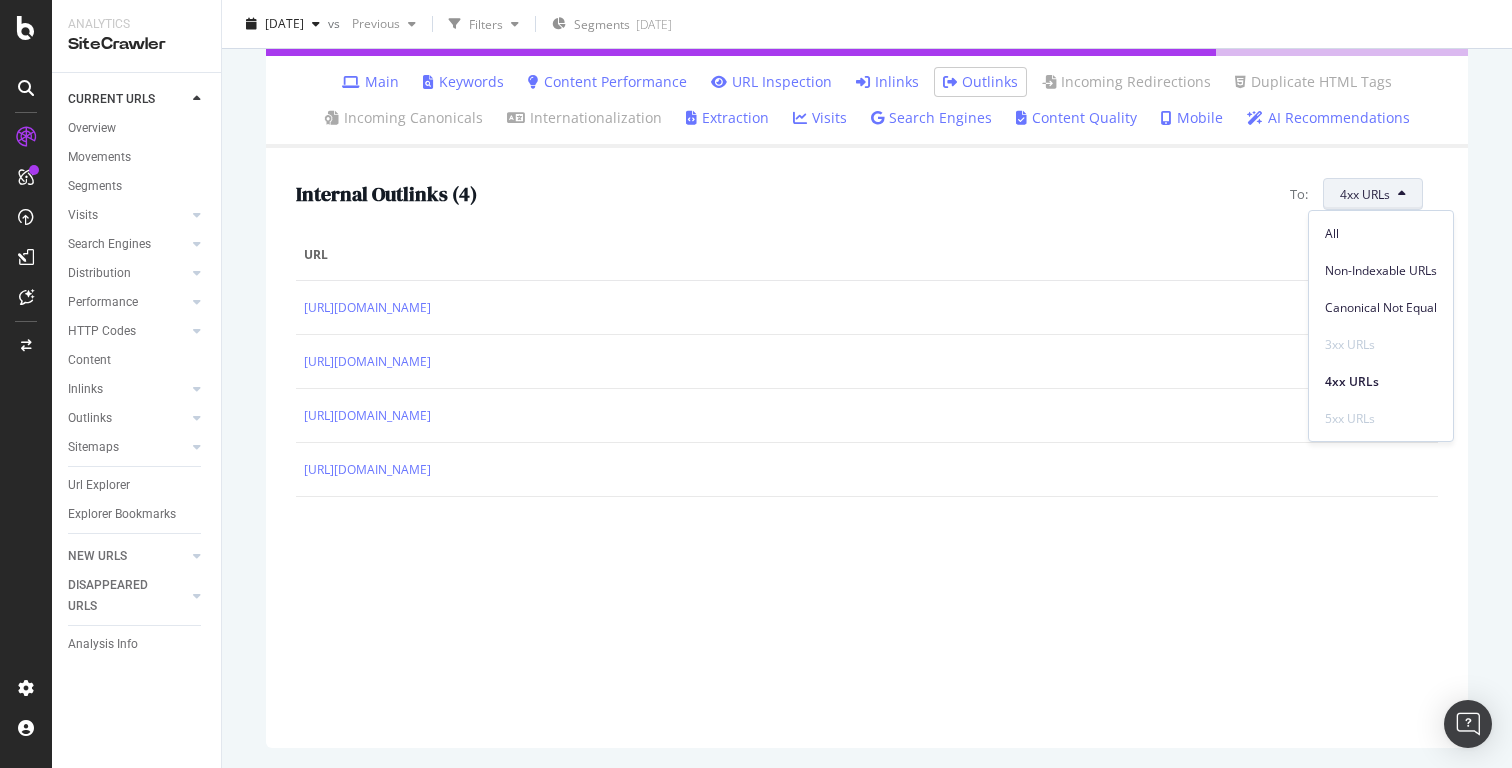 click on "Internal Outlinks ( 4 ) To:  4xx URLs" at bounding box center [867, 194] 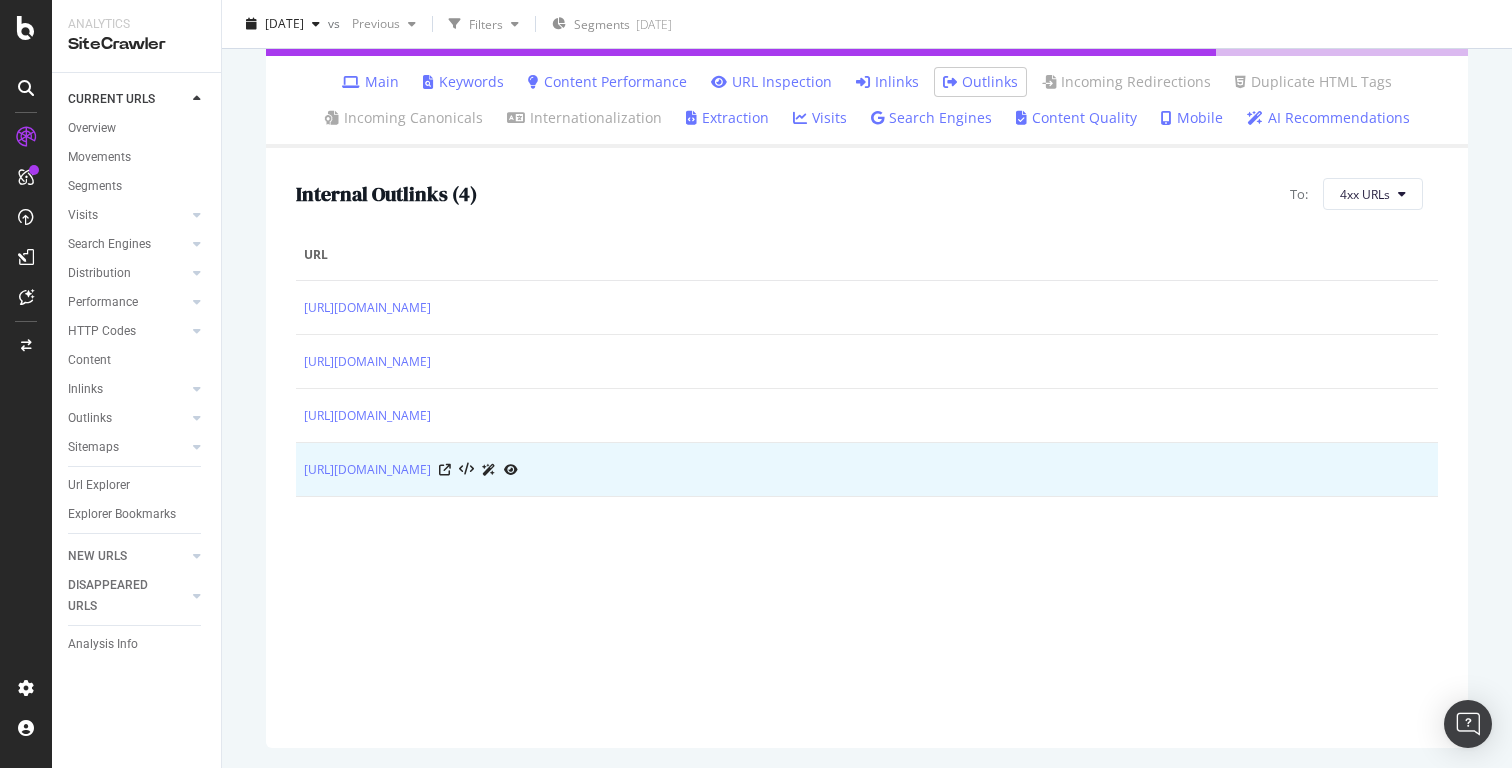 drag, startPoint x: 294, startPoint y: 259, endPoint x: 651, endPoint y: 488, distance: 424.1344 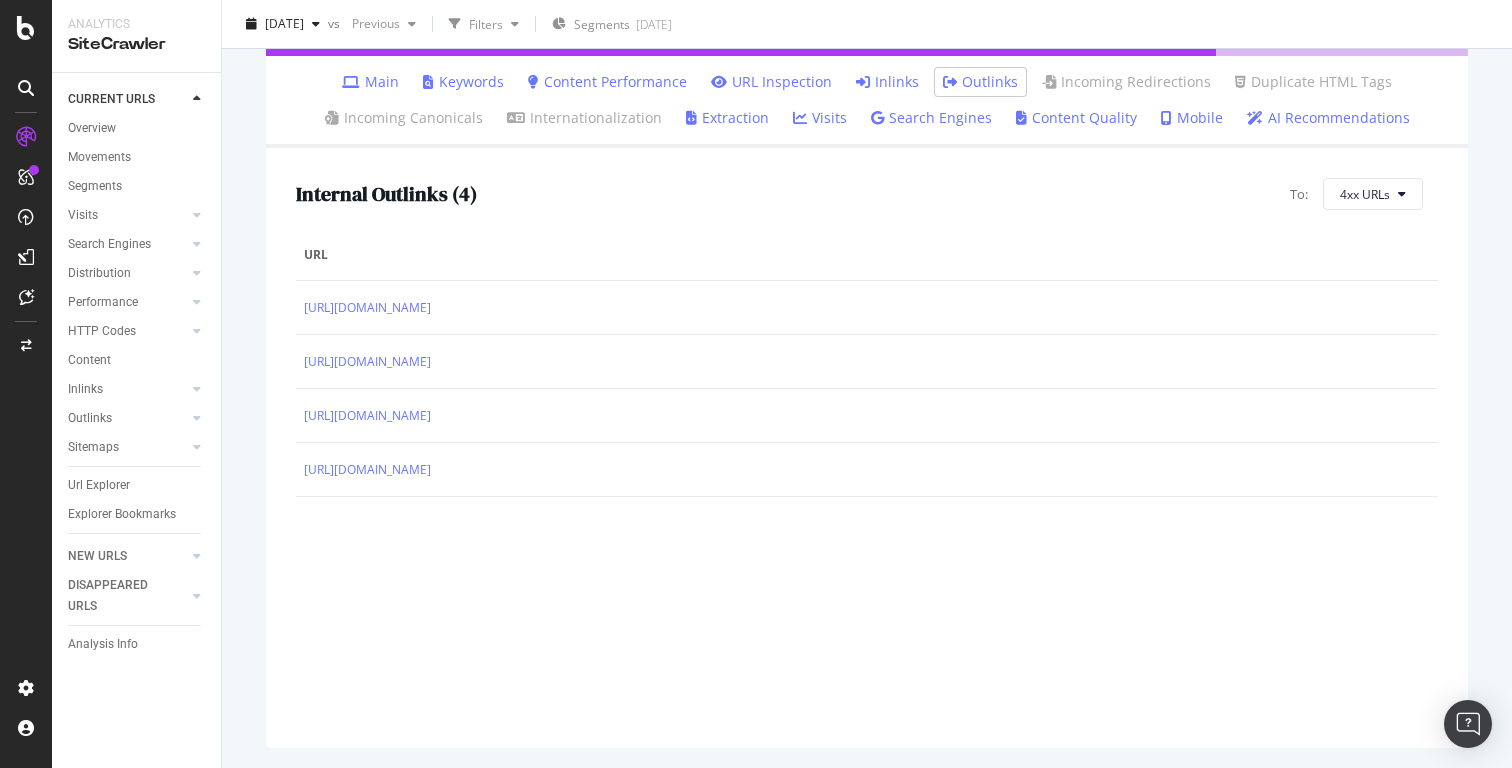 scroll, scrollTop: 0, scrollLeft: 0, axis: both 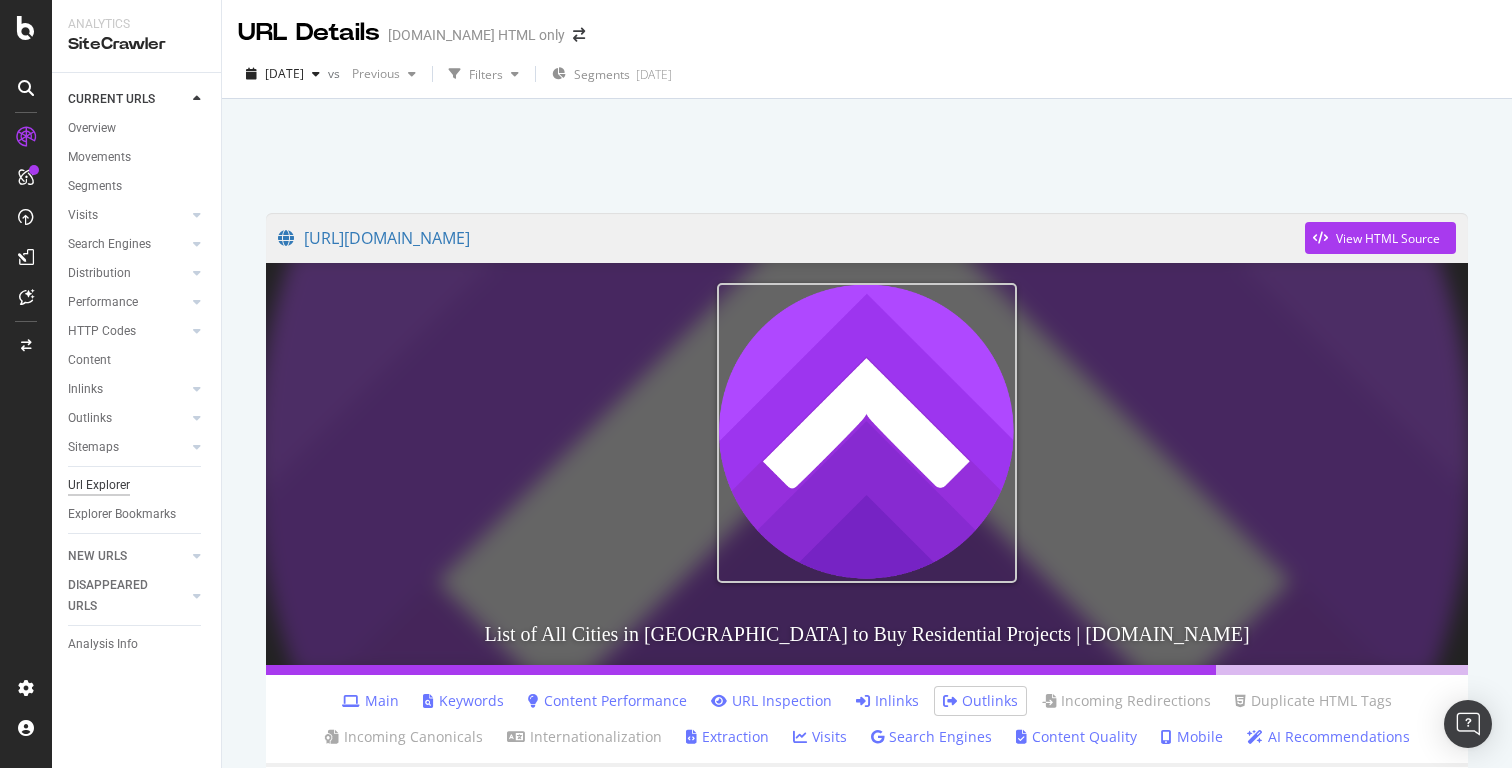 click on "Url Explorer" at bounding box center (99, 485) 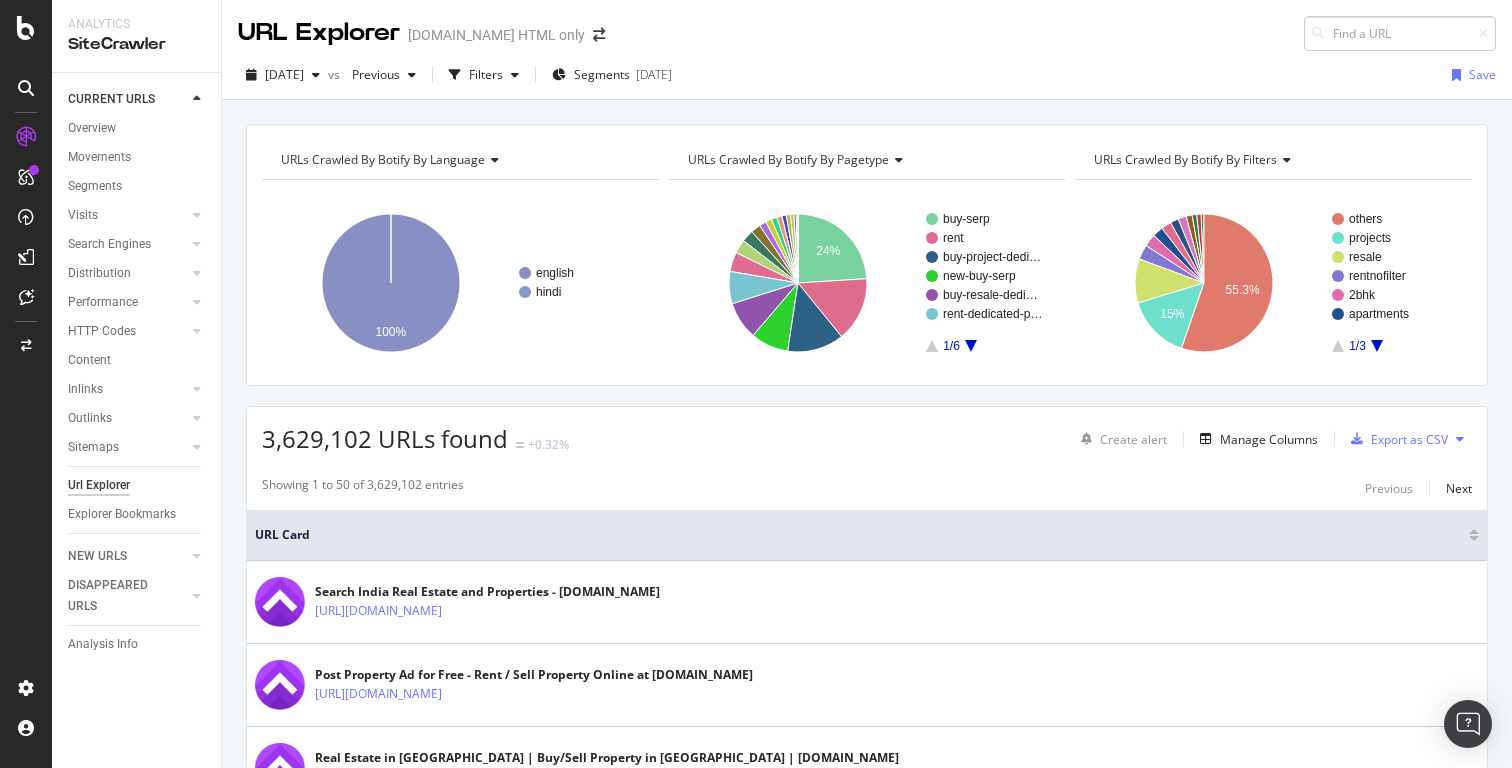click at bounding box center [1400, 33] 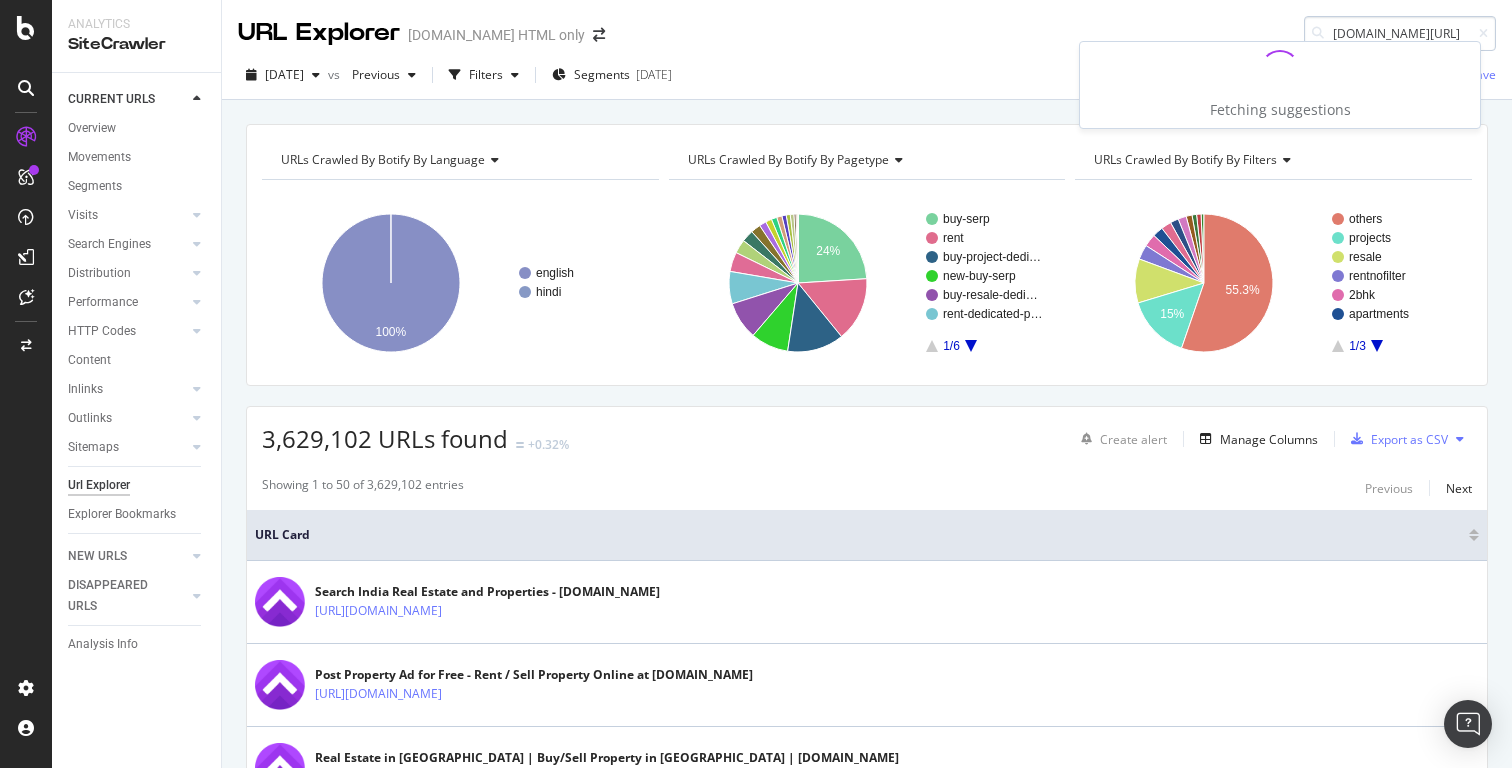 scroll, scrollTop: 0, scrollLeft: 24, axis: horizontal 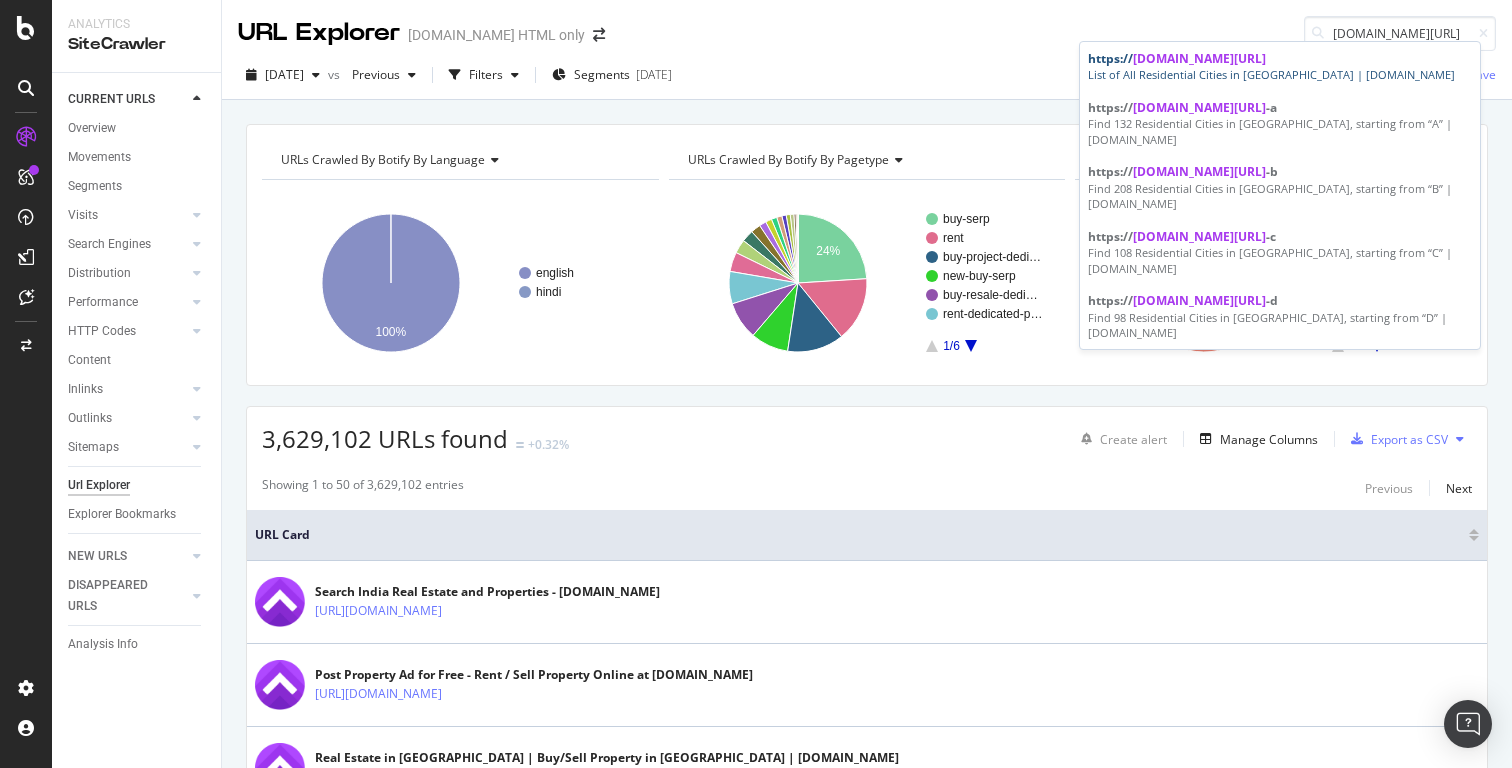 click on "https:// [DOMAIN_NAME][URL]" at bounding box center [1280, 58] 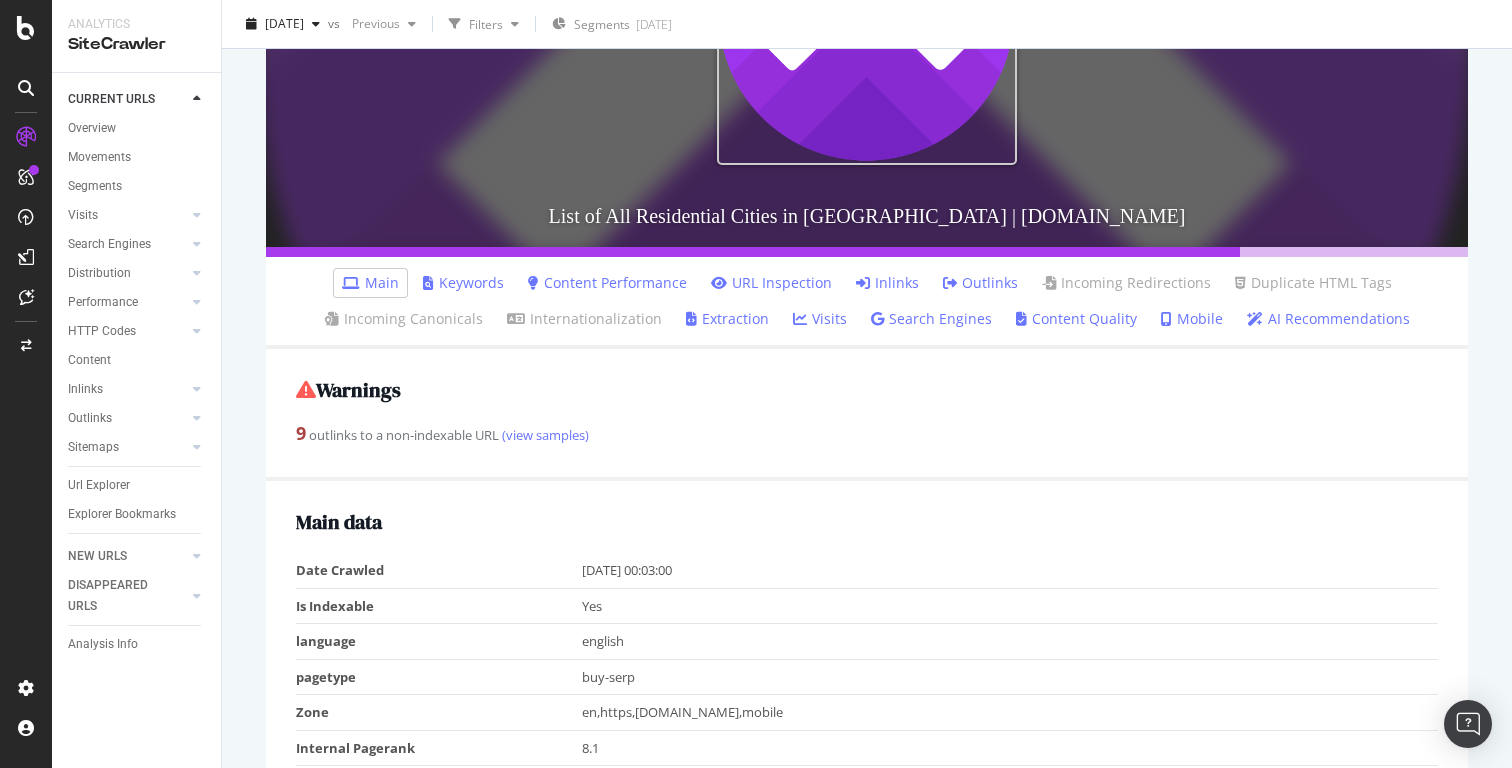 scroll, scrollTop: 0, scrollLeft: 0, axis: both 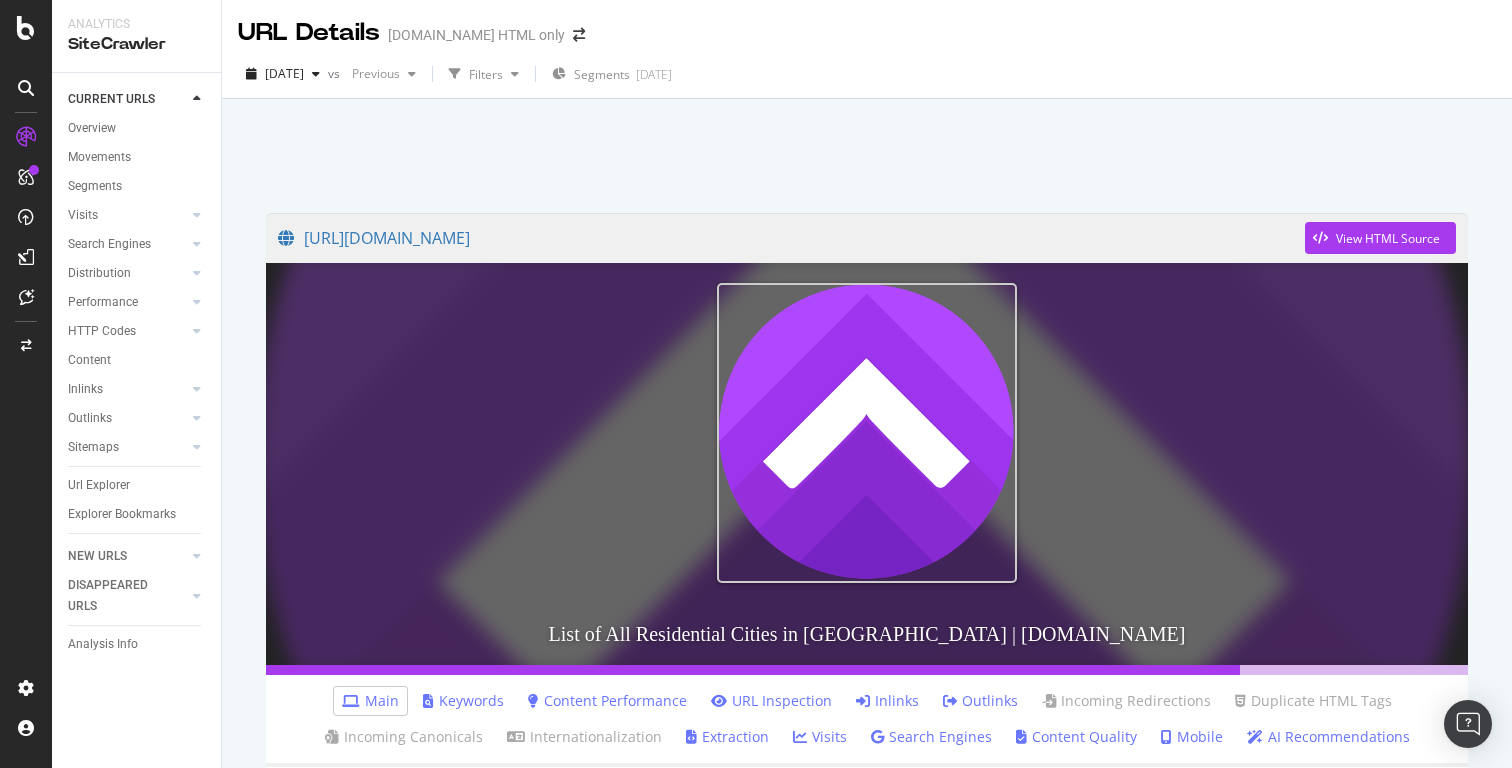 click on "Url Explorer" at bounding box center [144, 485] 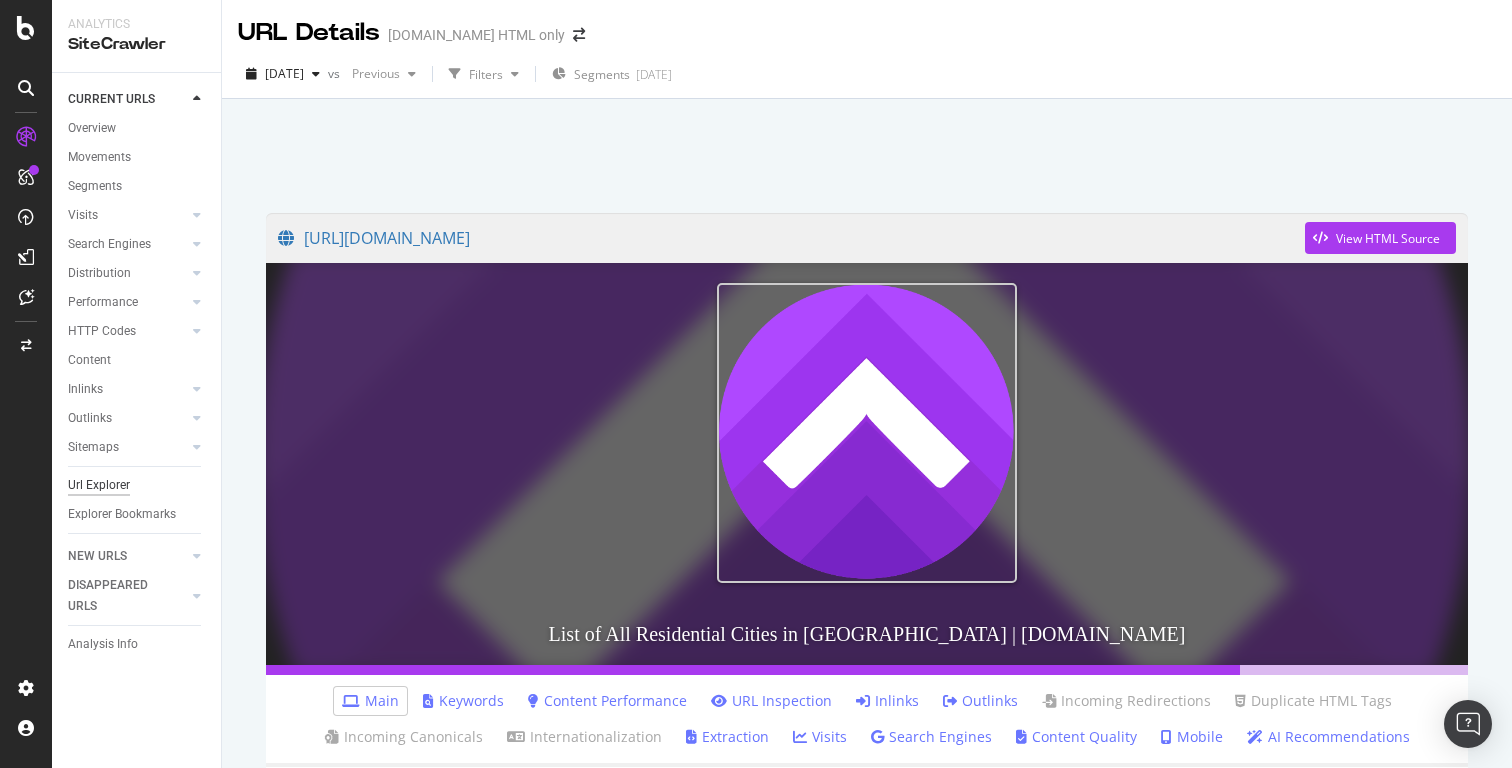 click on "Url Explorer" at bounding box center (99, 485) 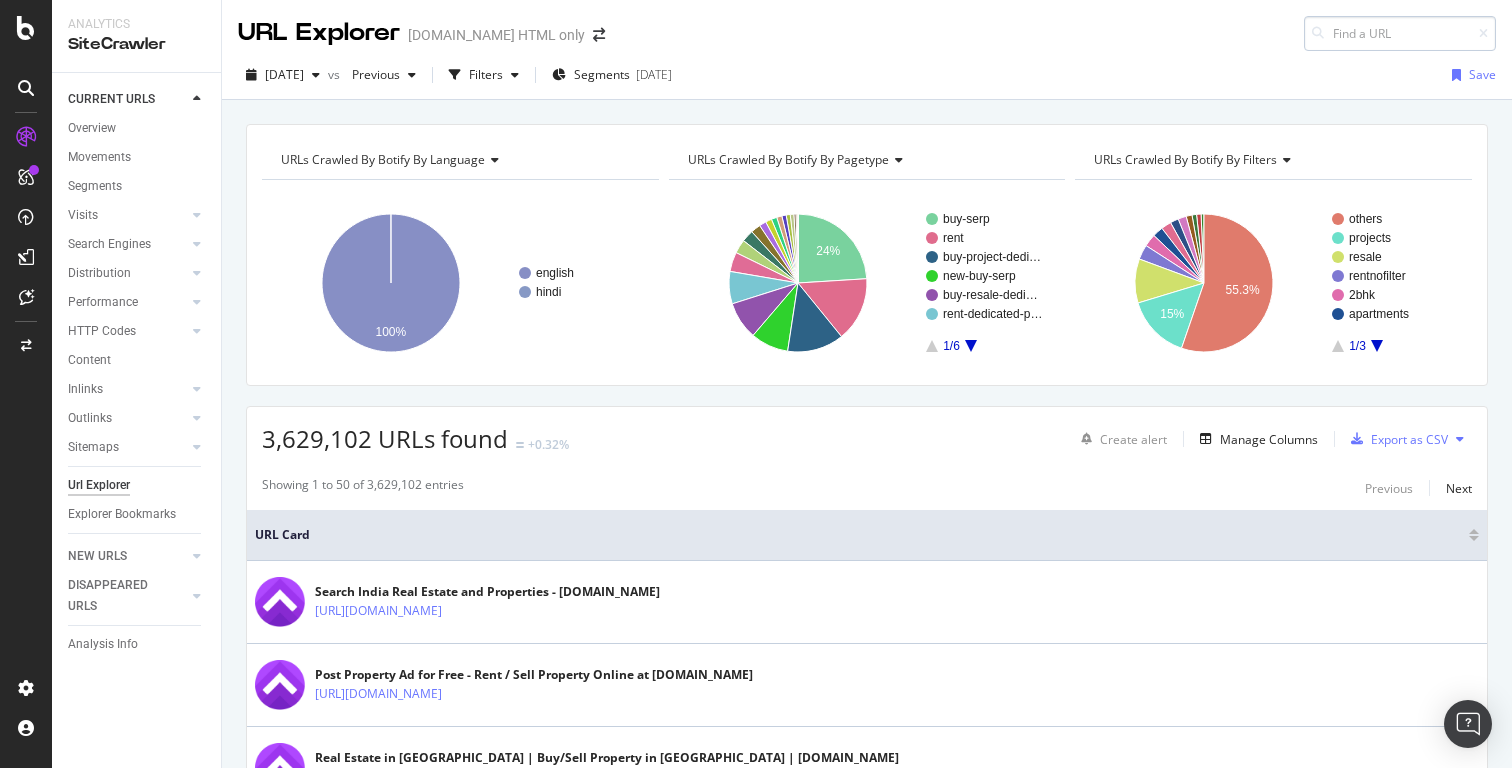 click at bounding box center [1400, 33] 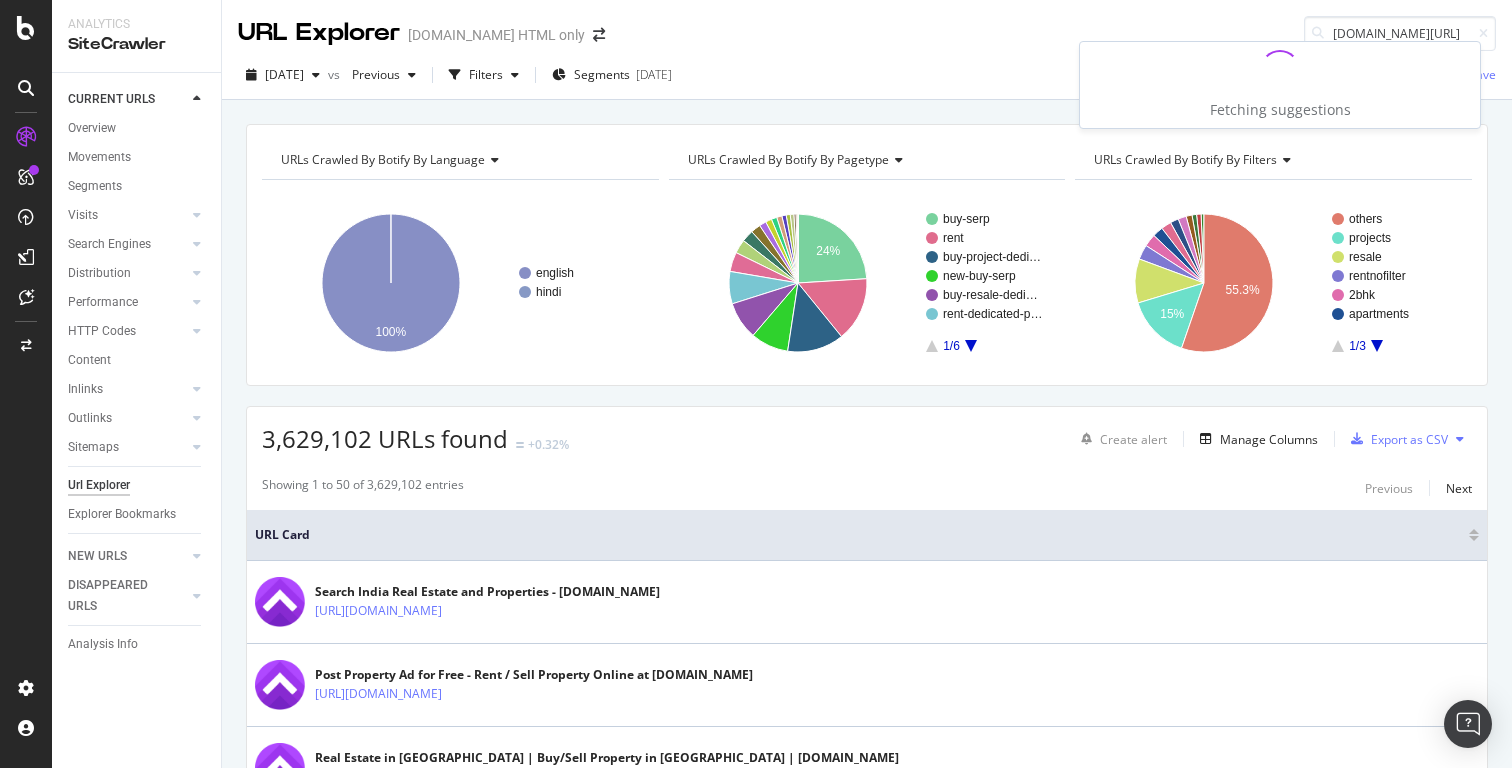 scroll, scrollTop: 0, scrollLeft: 65, axis: horizontal 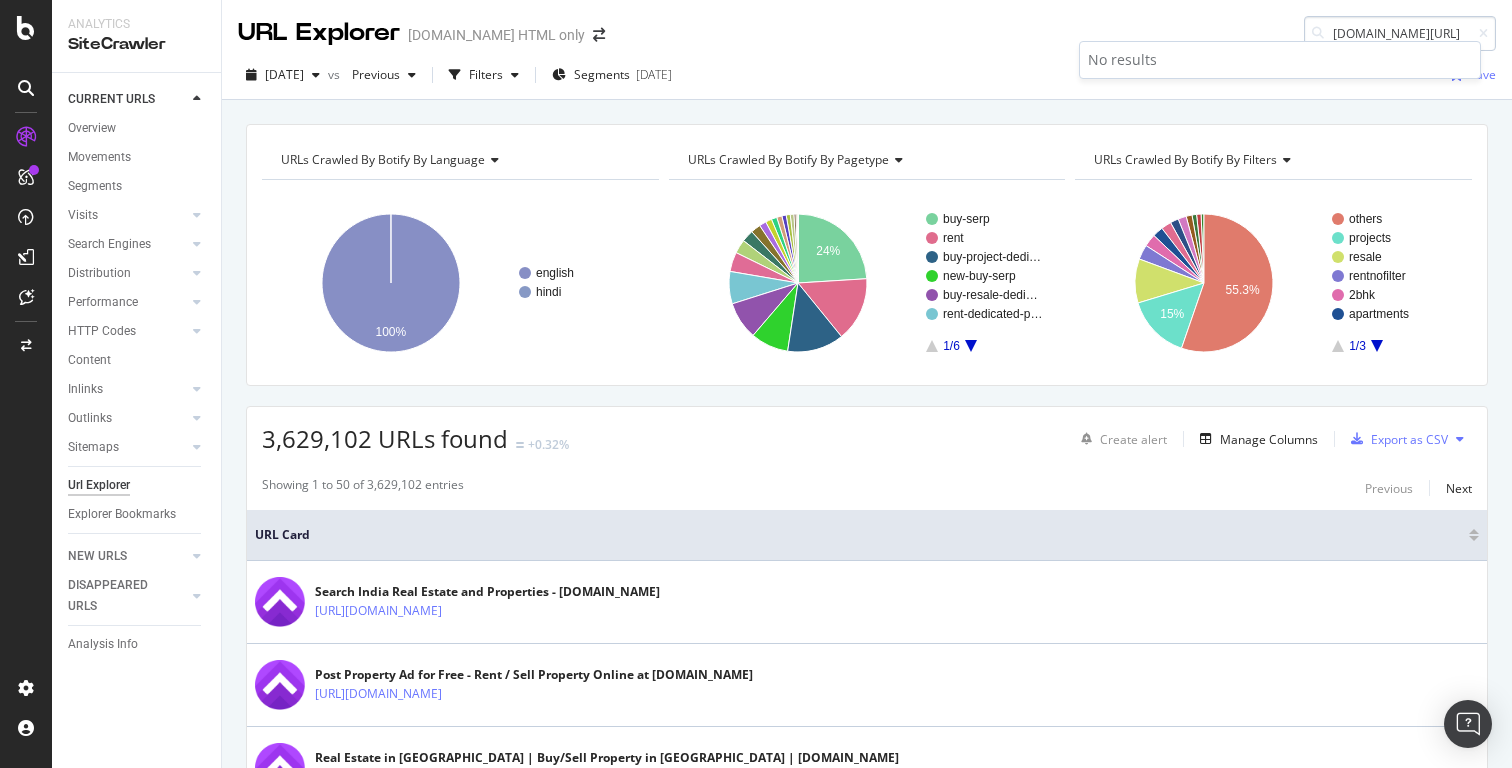 click on "[DOMAIN_NAME][URL]" at bounding box center [1400, 33] 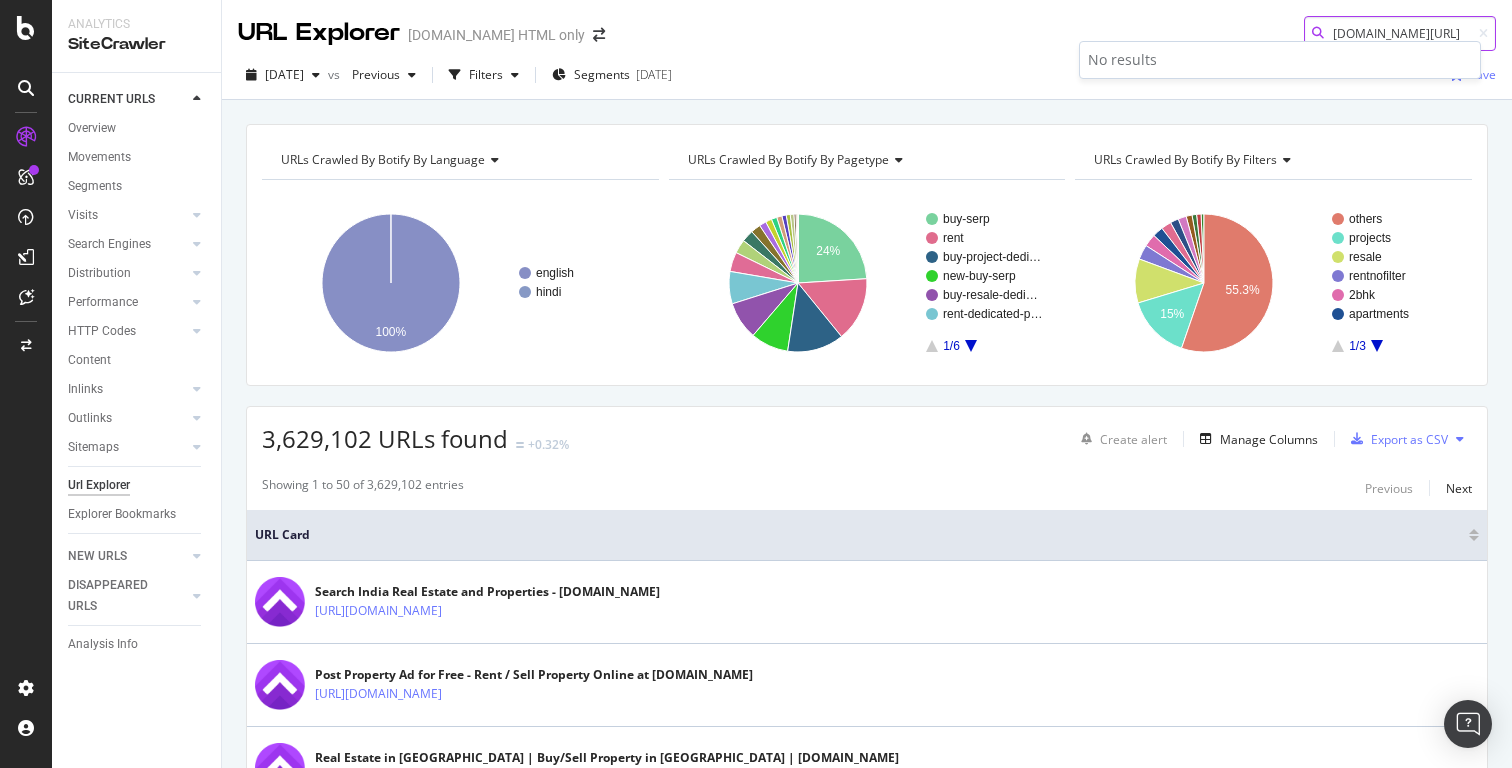 scroll, scrollTop: 0, scrollLeft: 0, axis: both 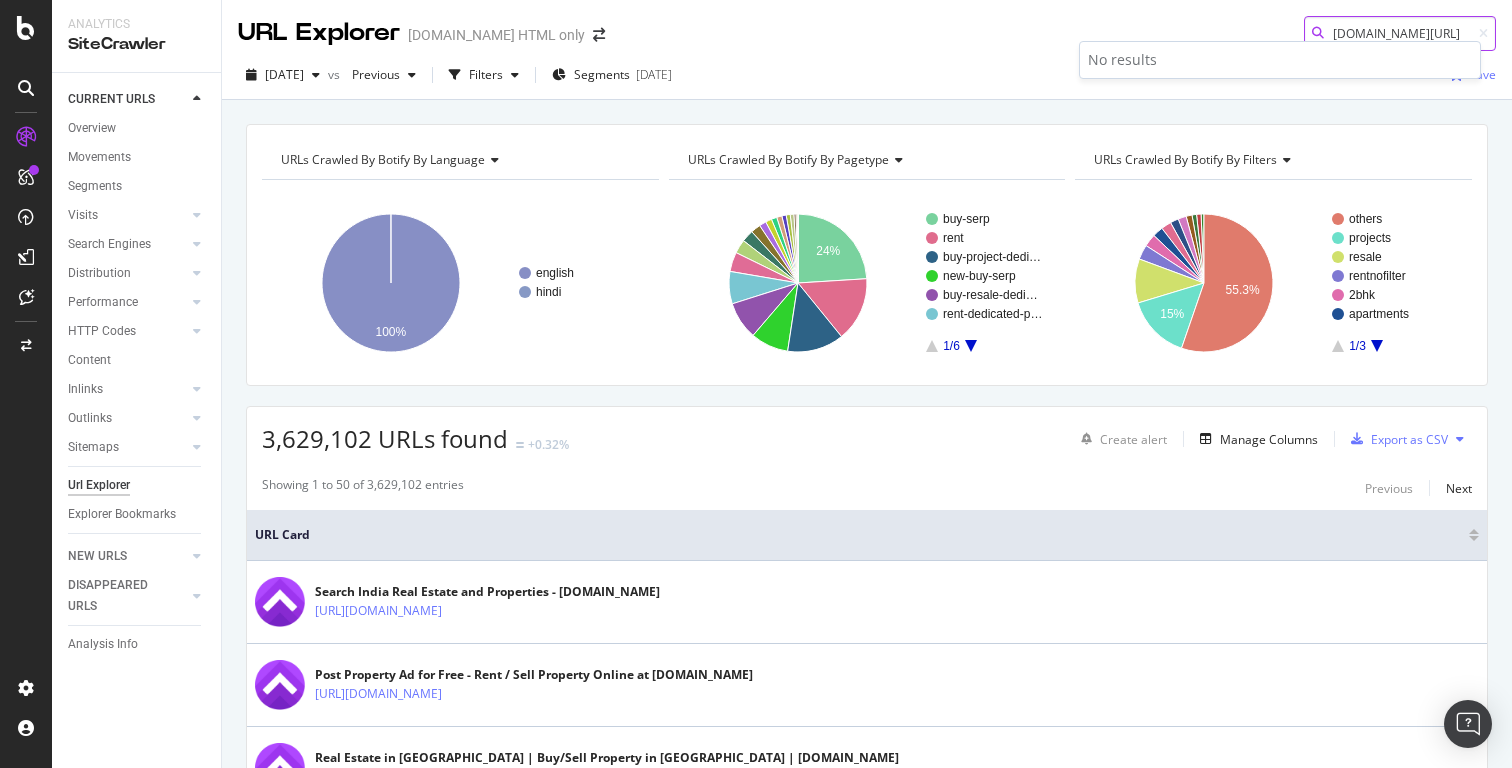 click on "[DOMAIN_NAME][URL]" at bounding box center (1400, 33) 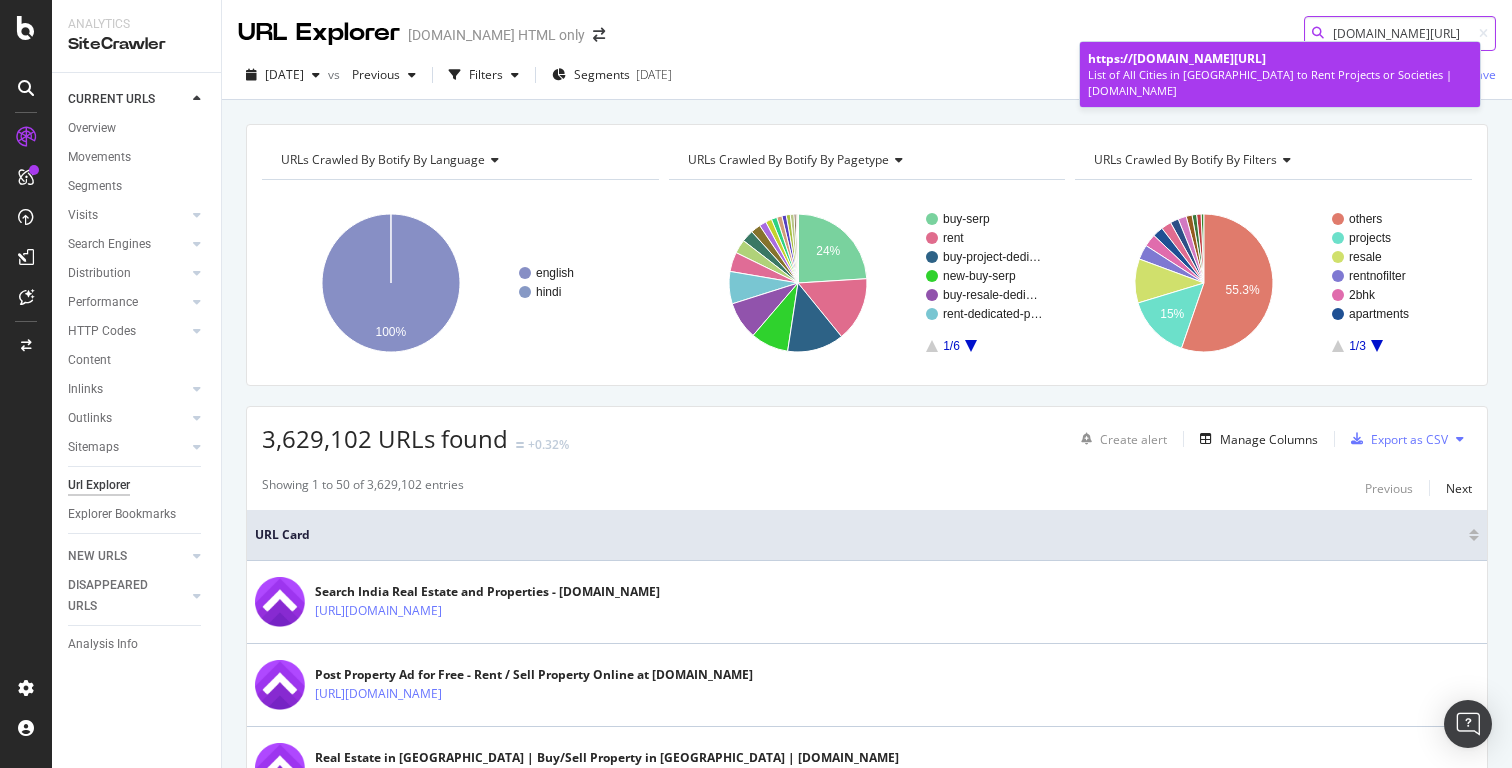 type on "[DOMAIN_NAME][URL]" 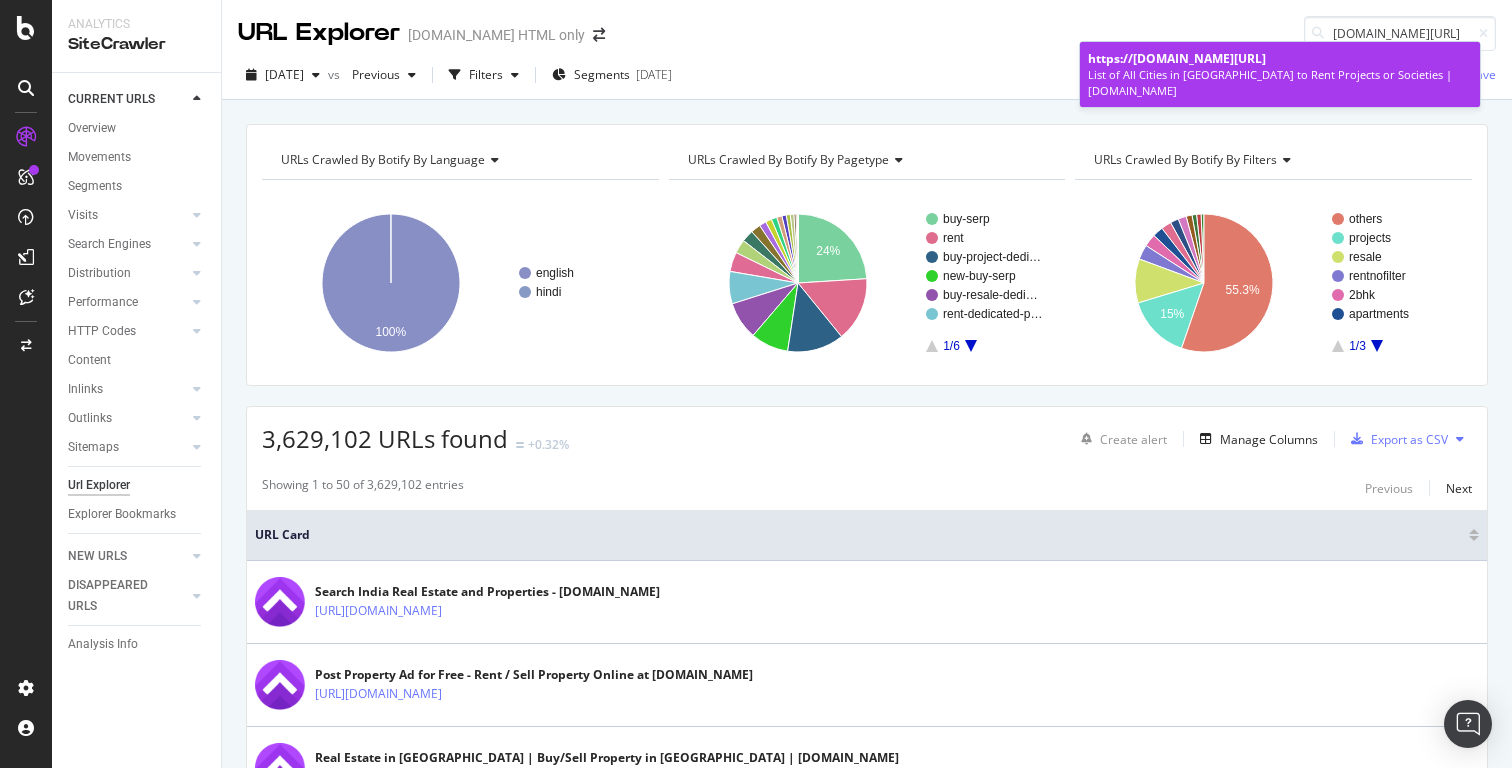 click on "[DOMAIN_NAME][URL]" at bounding box center (1199, 58) 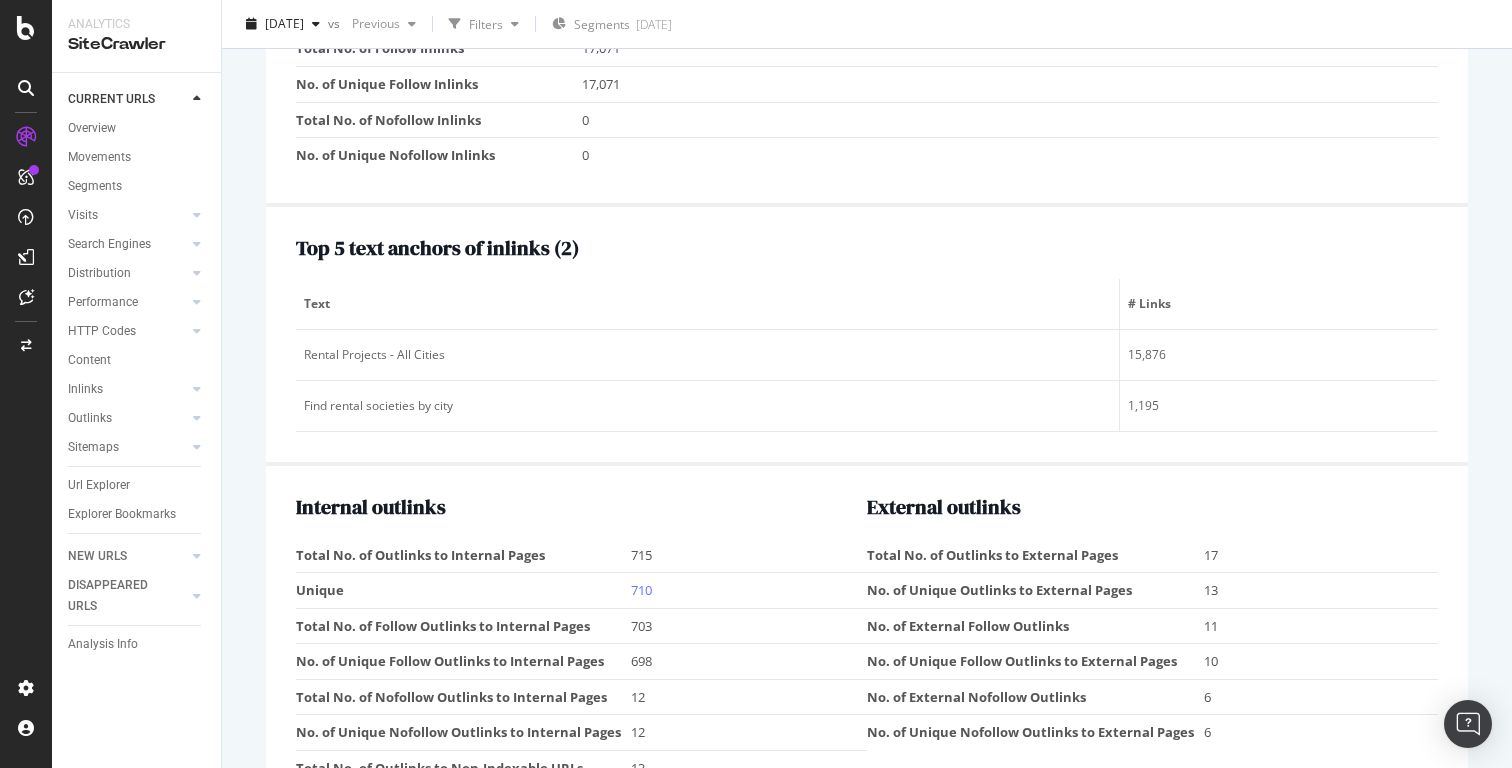 scroll, scrollTop: 2736, scrollLeft: 0, axis: vertical 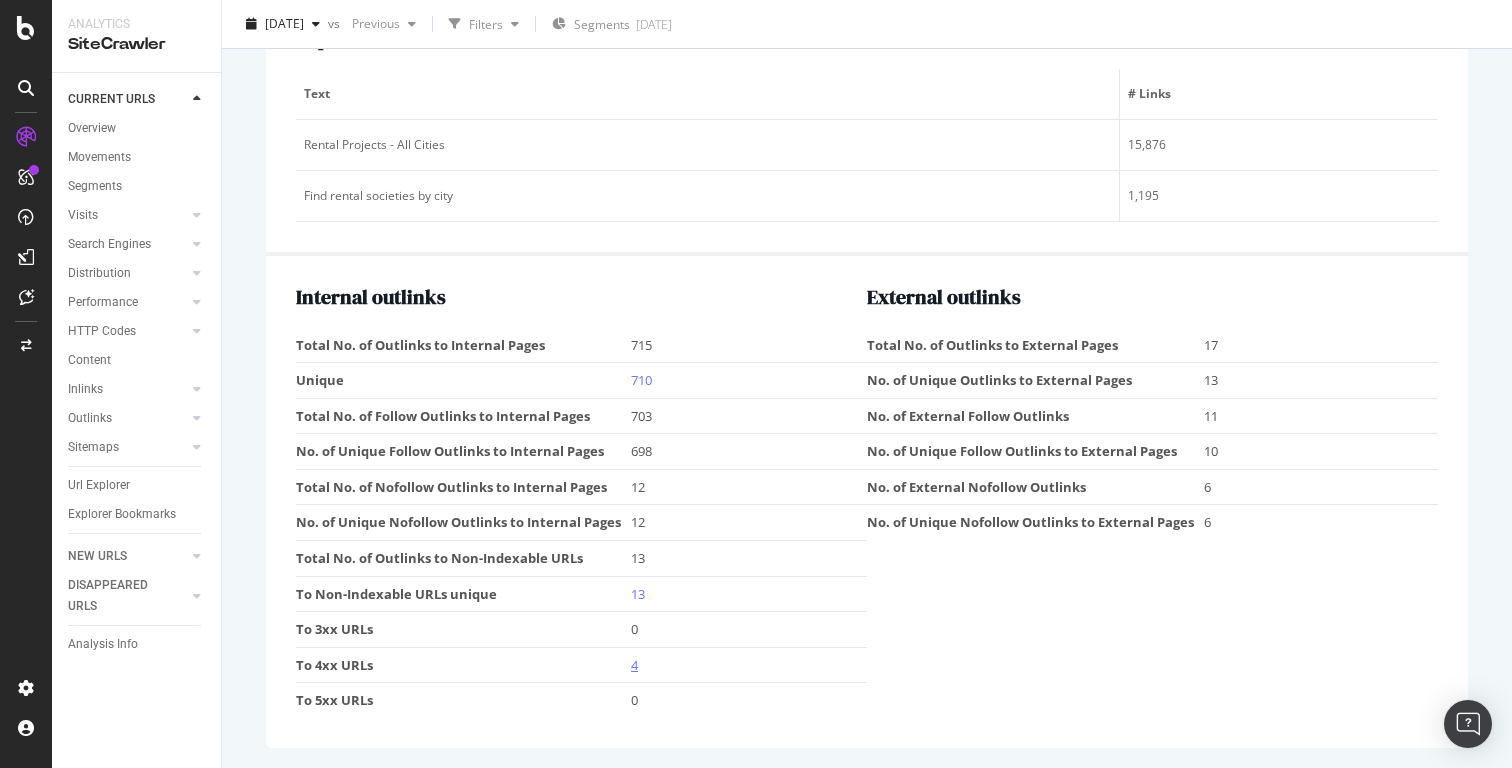 click on "4" at bounding box center [634, 665] 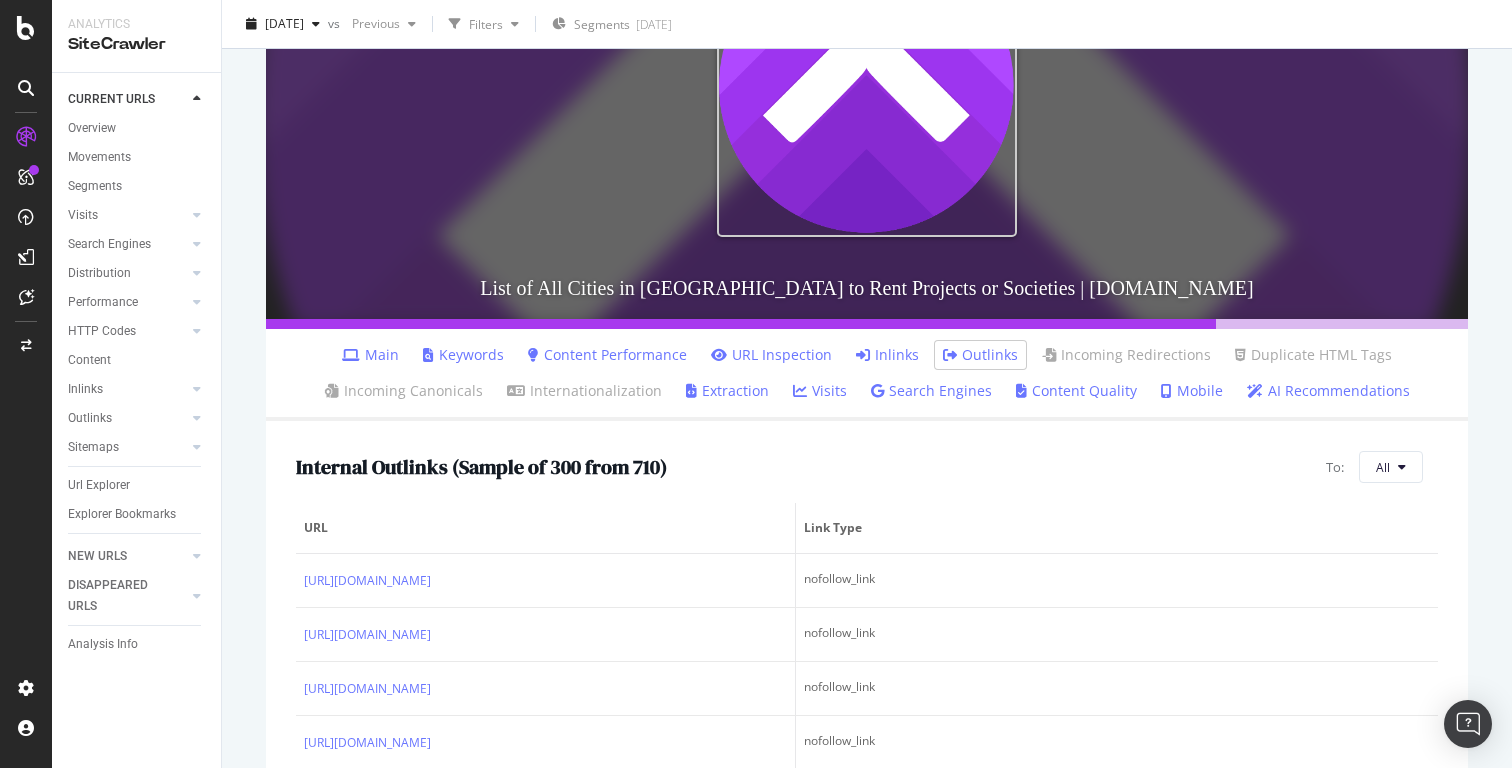 scroll, scrollTop: 632, scrollLeft: 0, axis: vertical 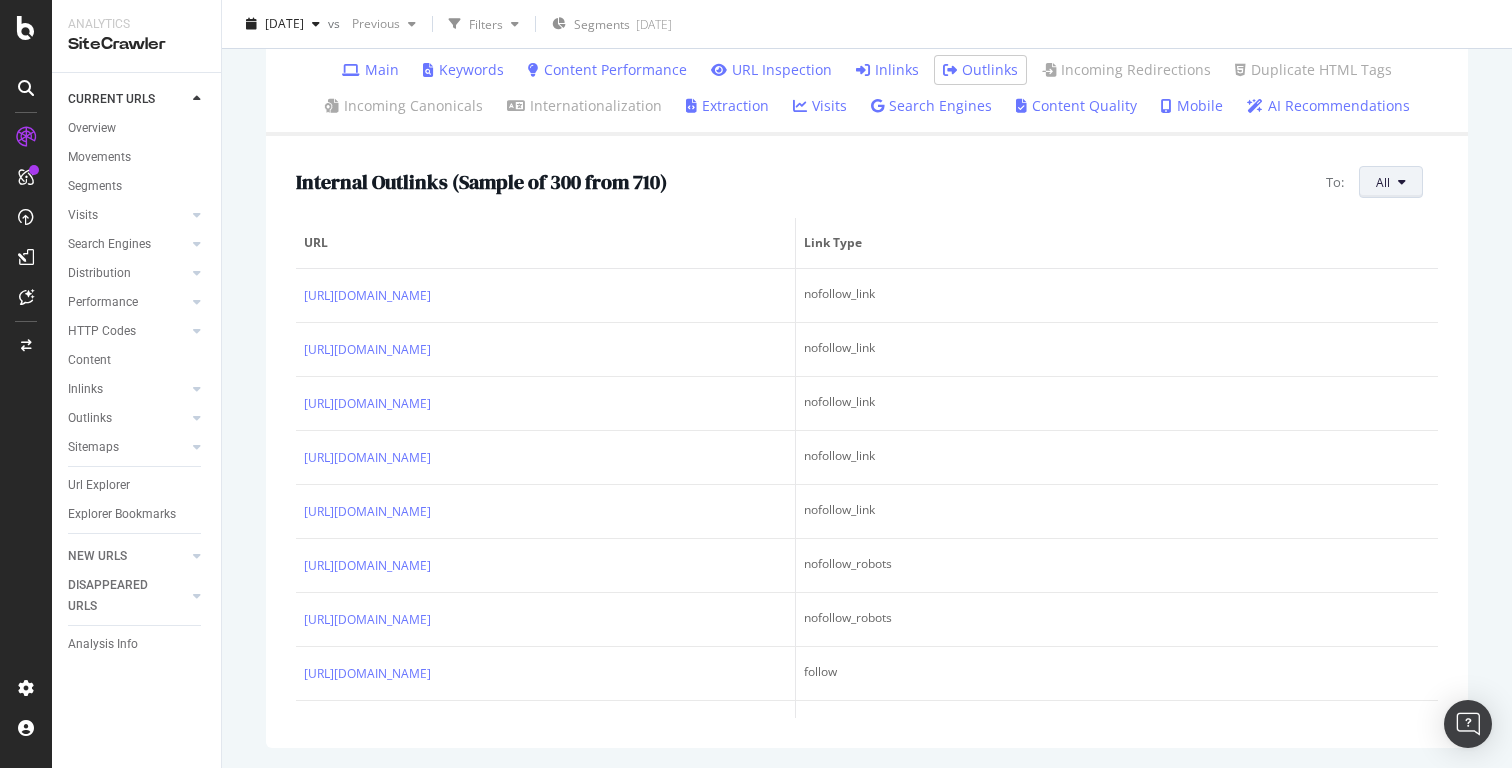 click on "All" at bounding box center (1383, 182) 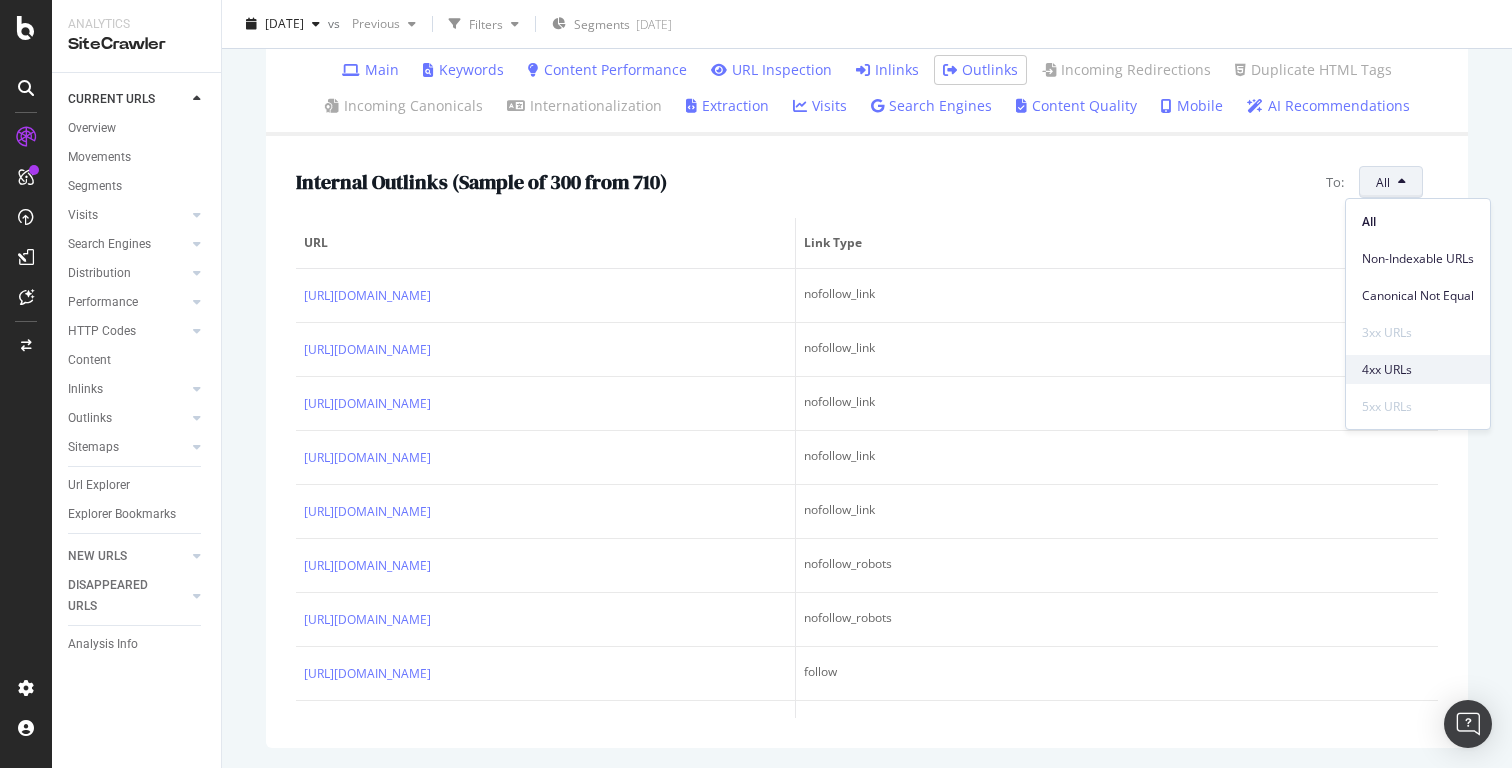 click on "4xx URLs" at bounding box center [1418, 370] 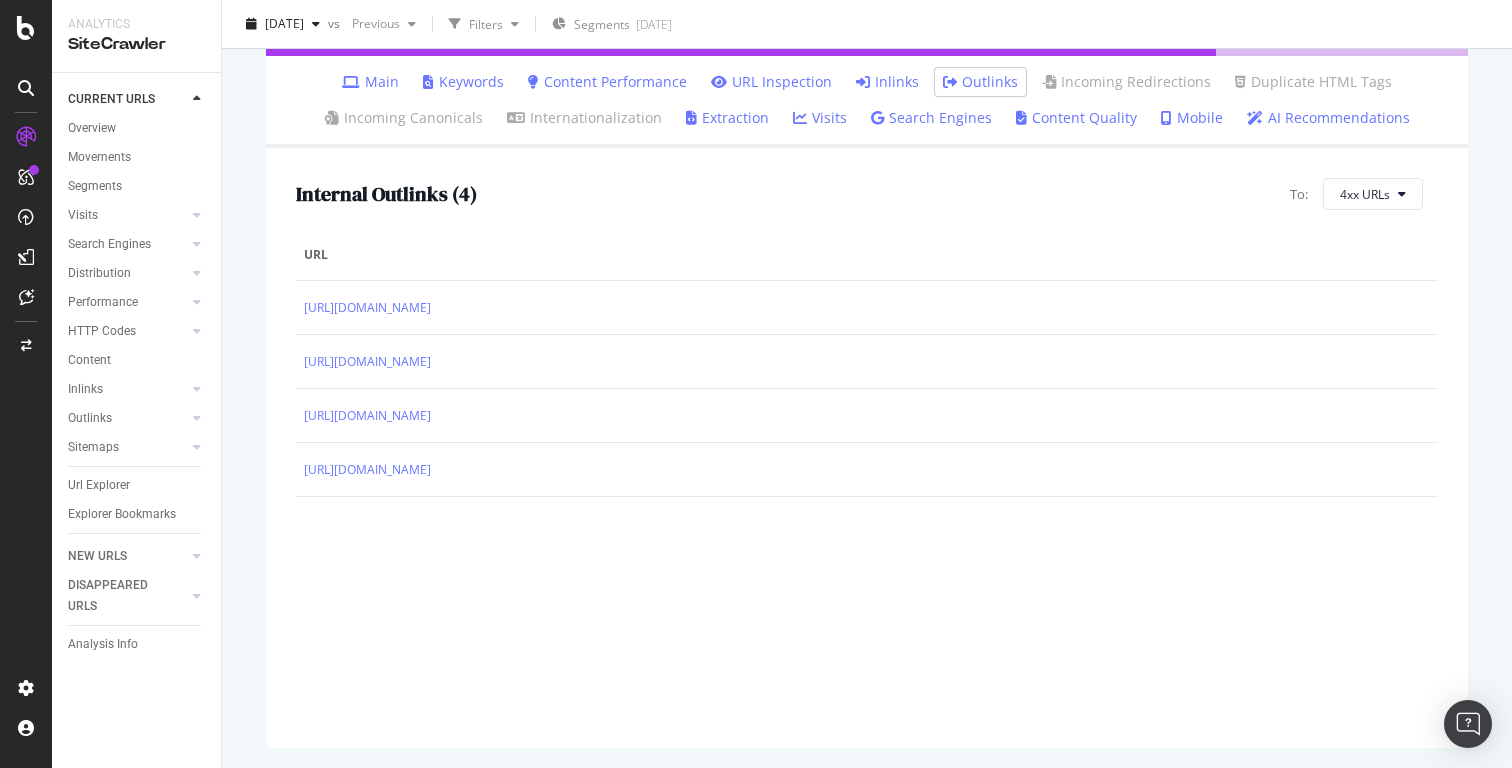 scroll, scrollTop: 620, scrollLeft: 0, axis: vertical 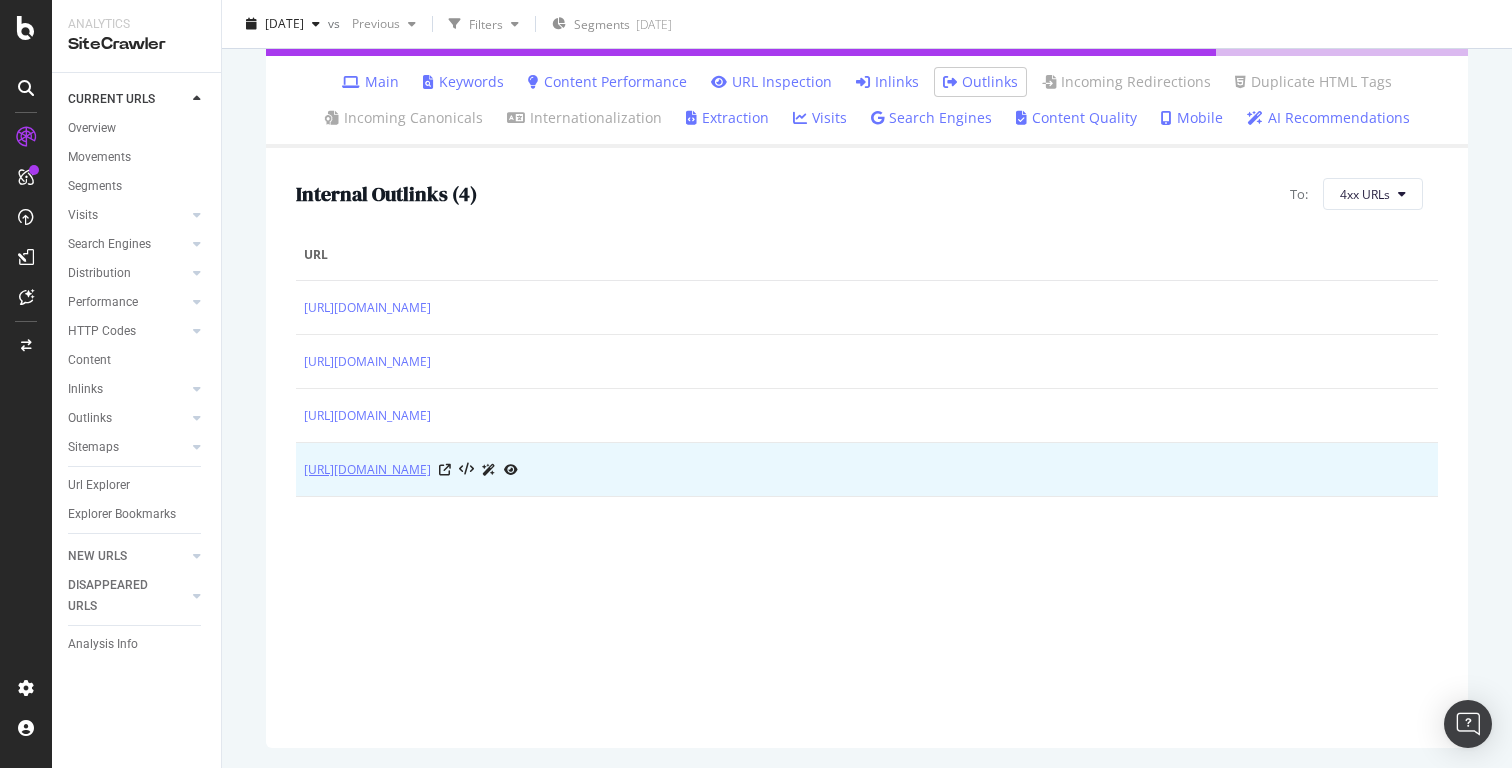 drag, startPoint x: 300, startPoint y: 300, endPoint x: 633, endPoint y: 474, distance: 375.7193 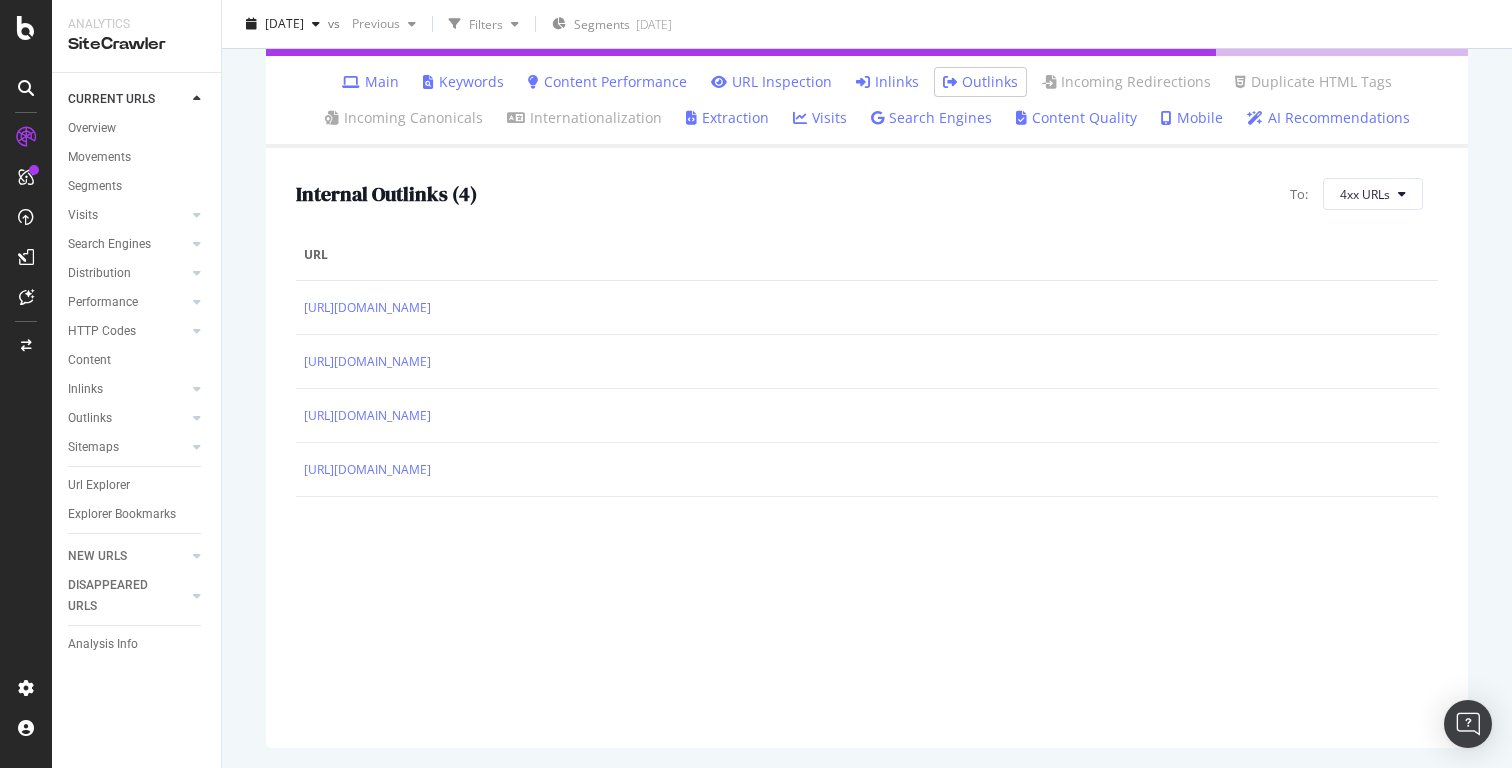 scroll, scrollTop: 0, scrollLeft: 0, axis: both 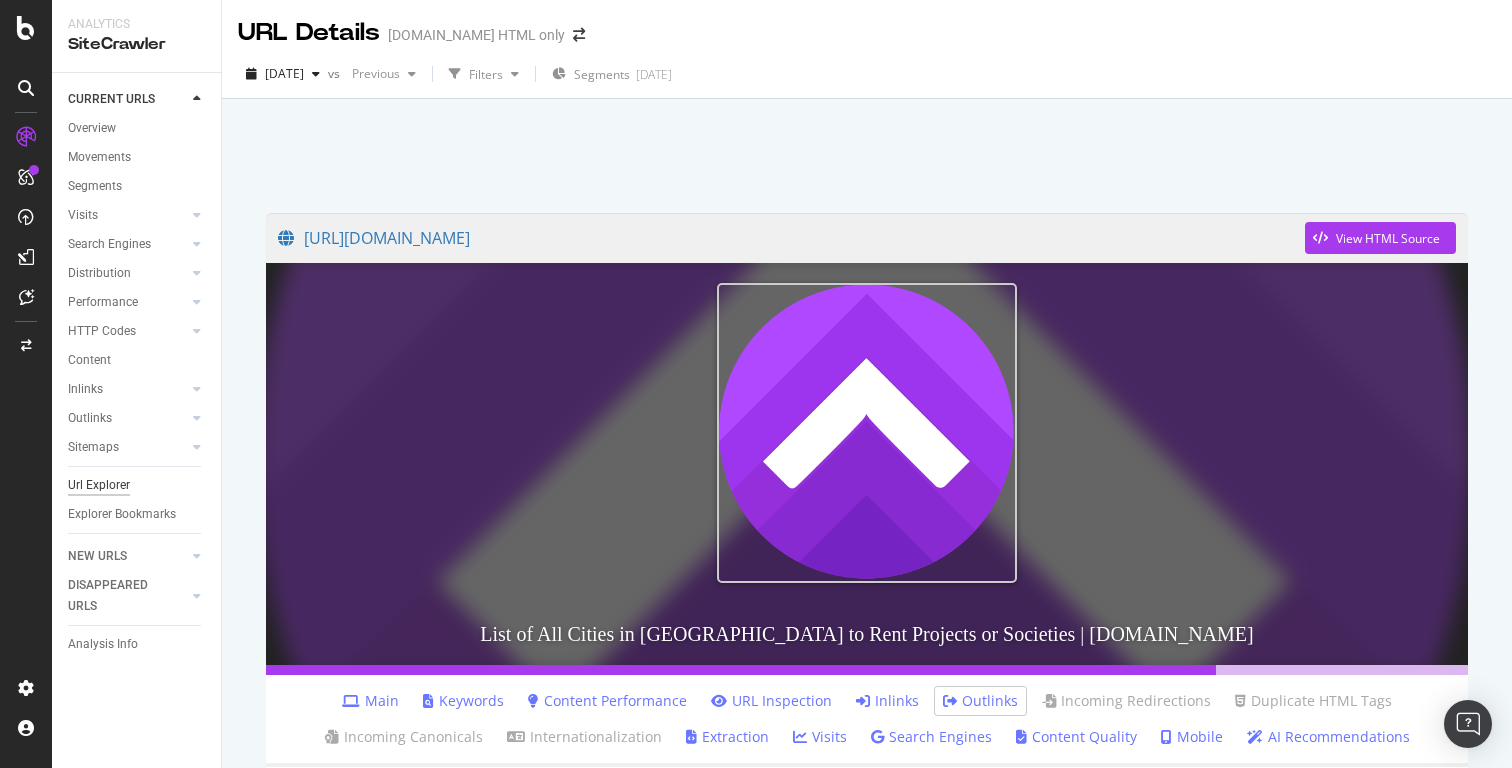 click on "Url Explorer" at bounding box center [99, 485] 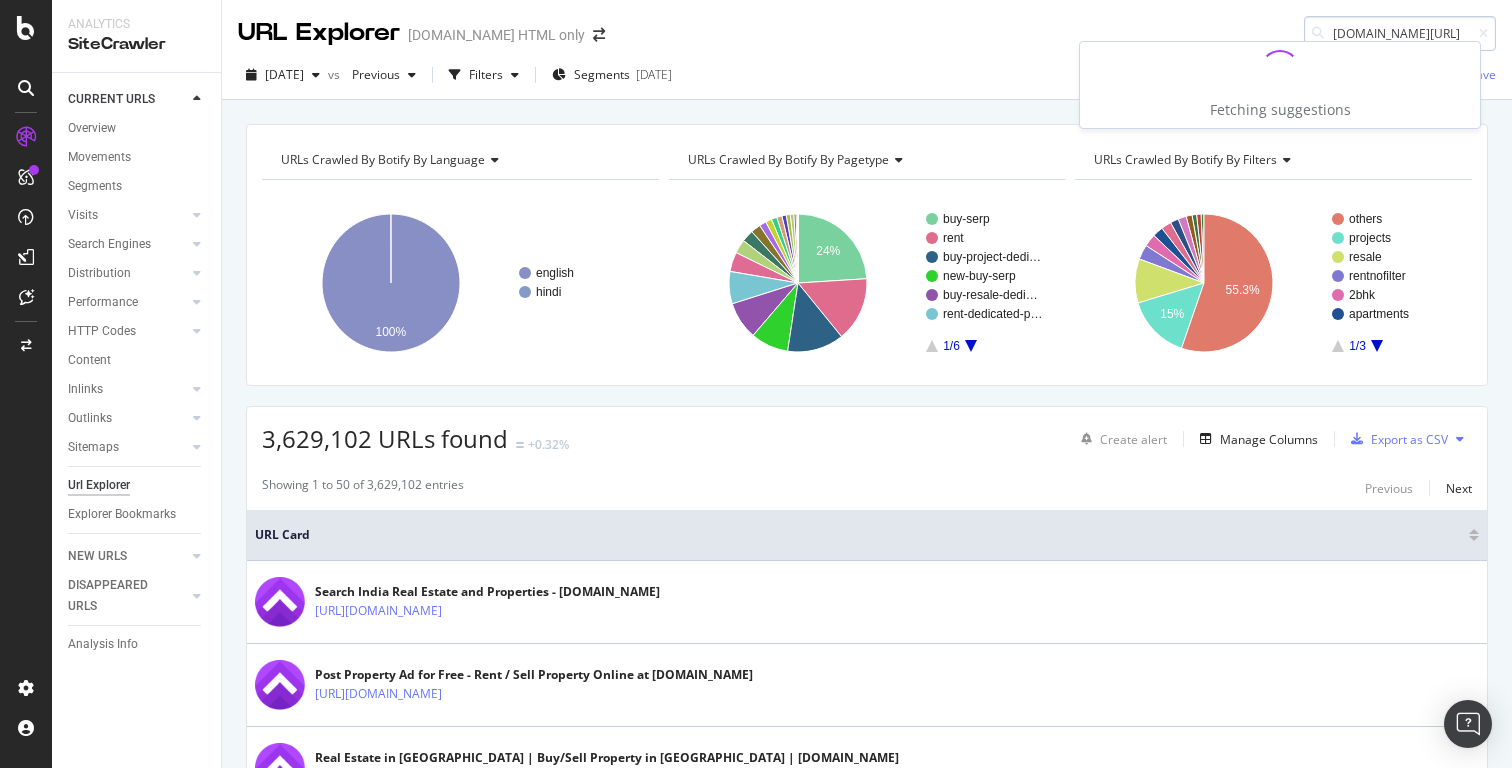scroll, scrollTop: 0, scrollLeft: 0, axis: both 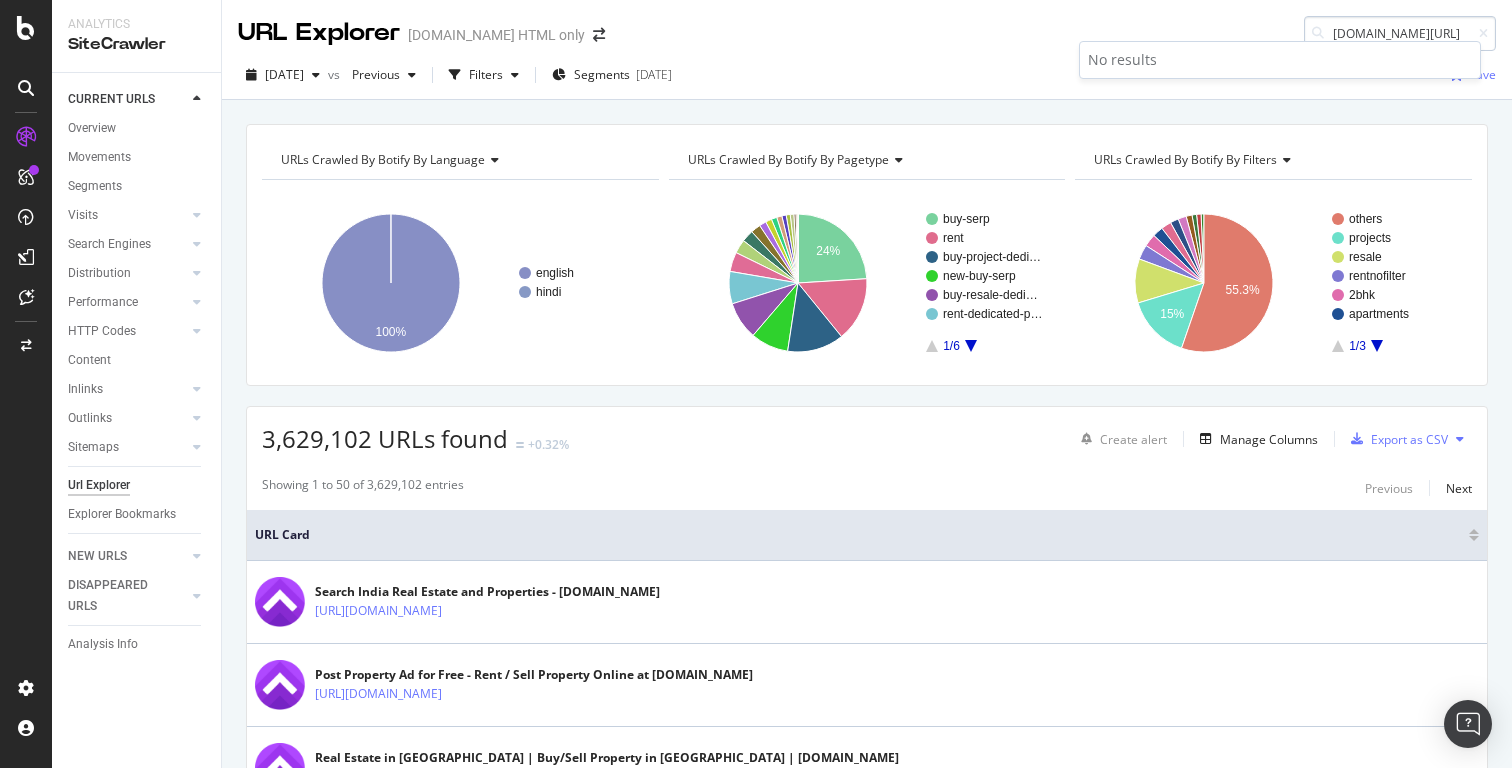click on "[DOMAIN_NAME][URL]" at bounding box center (1400, 33) 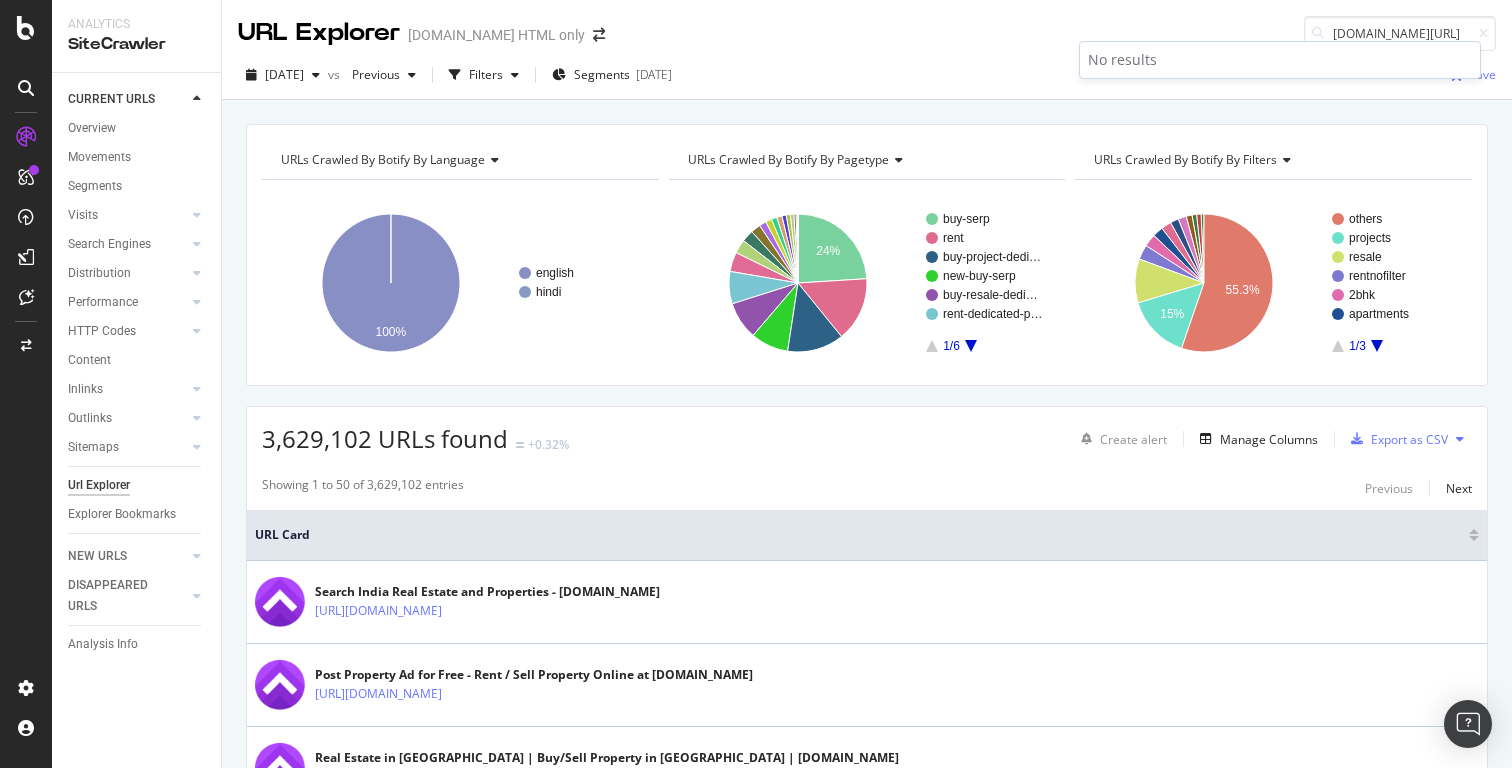 type on "[DOMAIN_NAME][URL]" 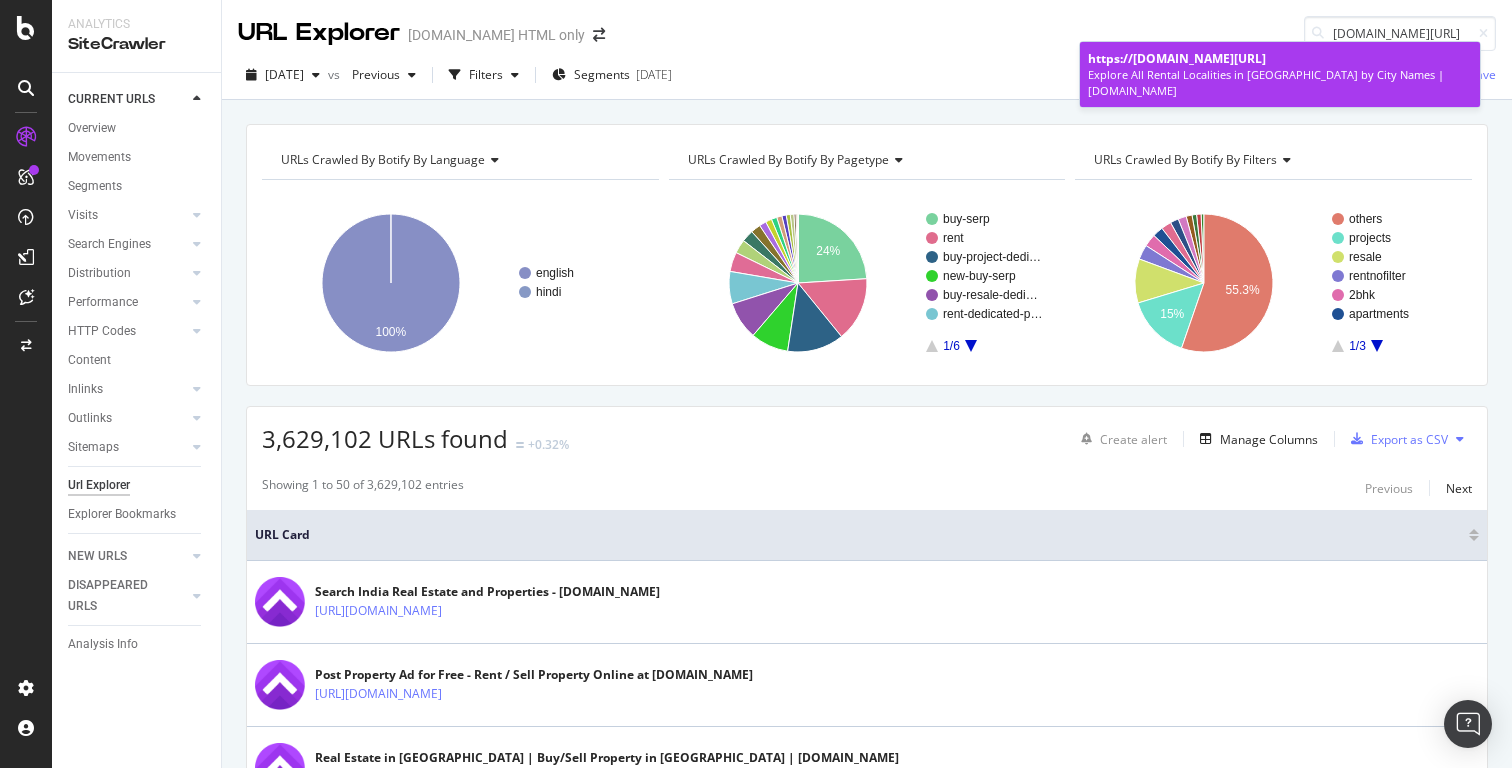 click on "Explore All Rental Localities in [GEOGRAPHIC_DATA] by City Names | [DOMAIN_NAME]" at bounding box center [1280, 82] 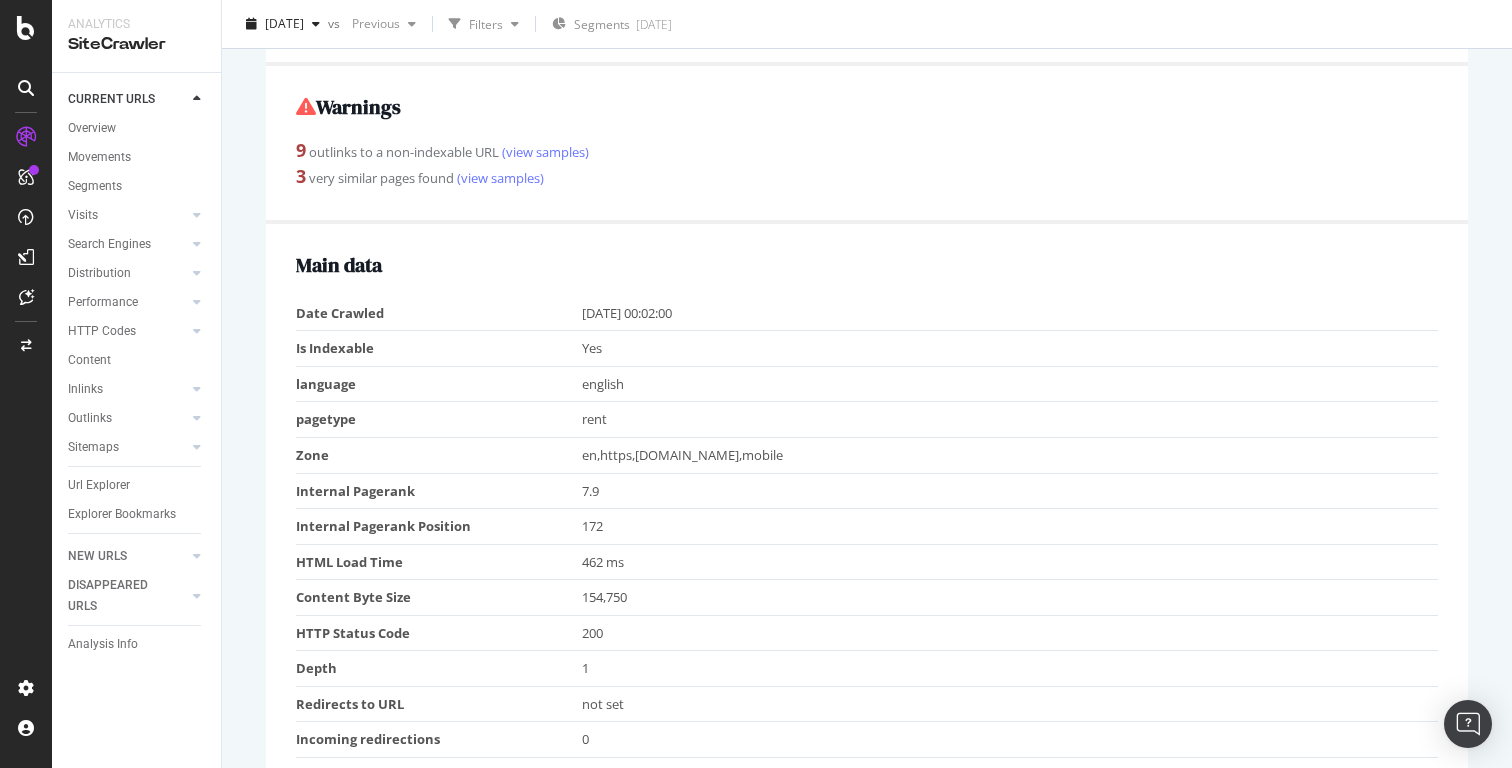 scroll, scrollTop: 0, scrollLeft: 0, axis: both 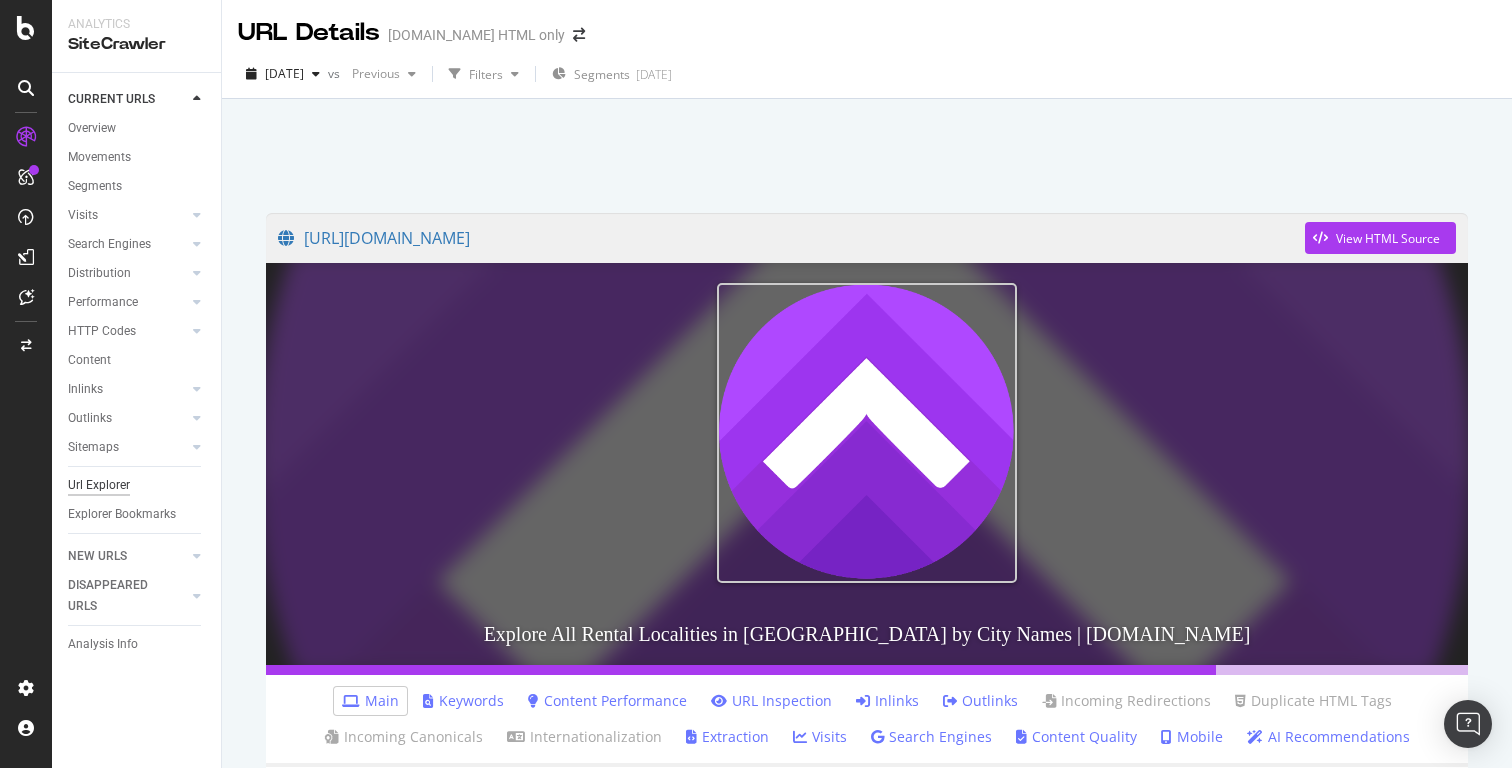 click on "Url Explorer" at bounding box center (99, 485) 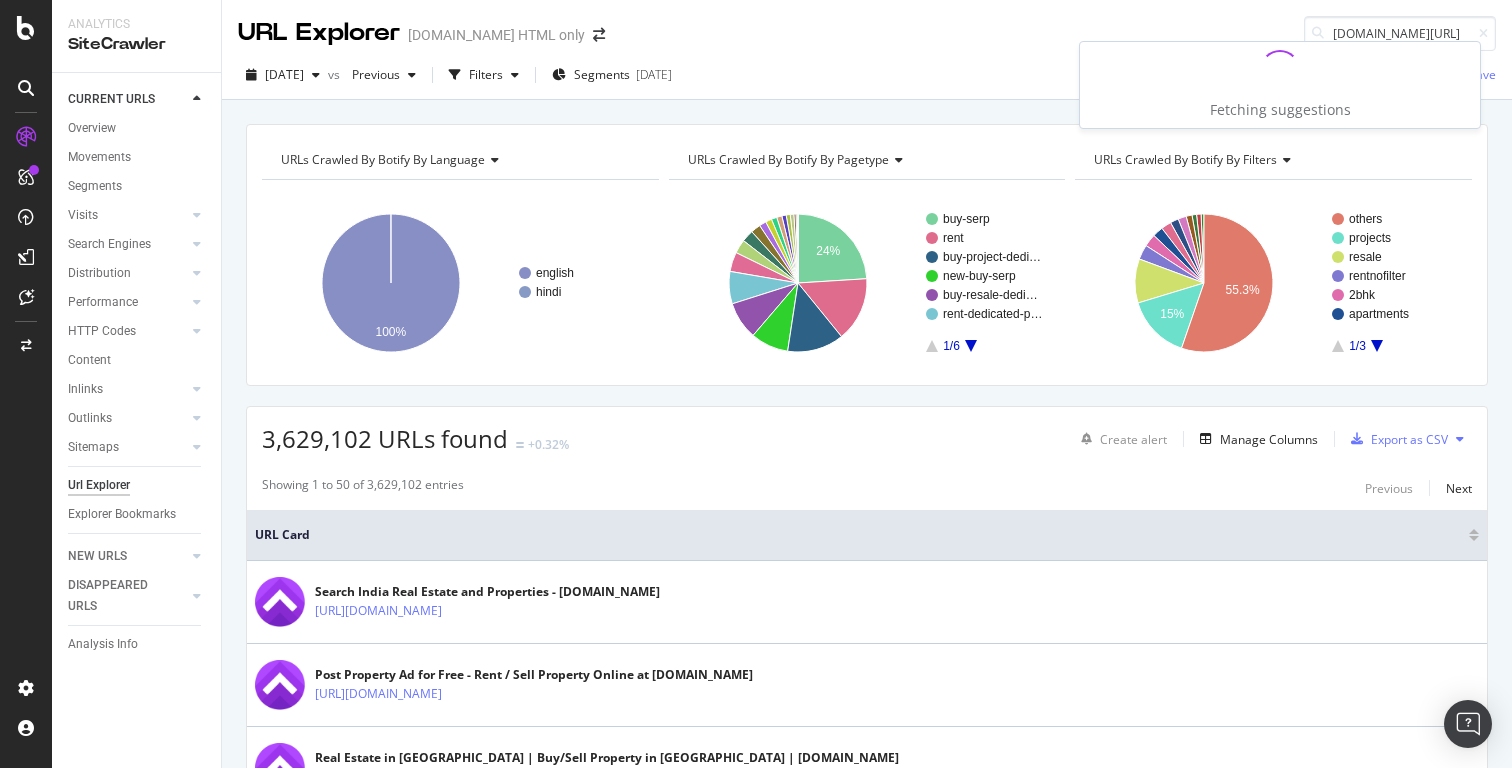 scroll, scrollTop: 0, scrollLeft: 12, axis: horizontal 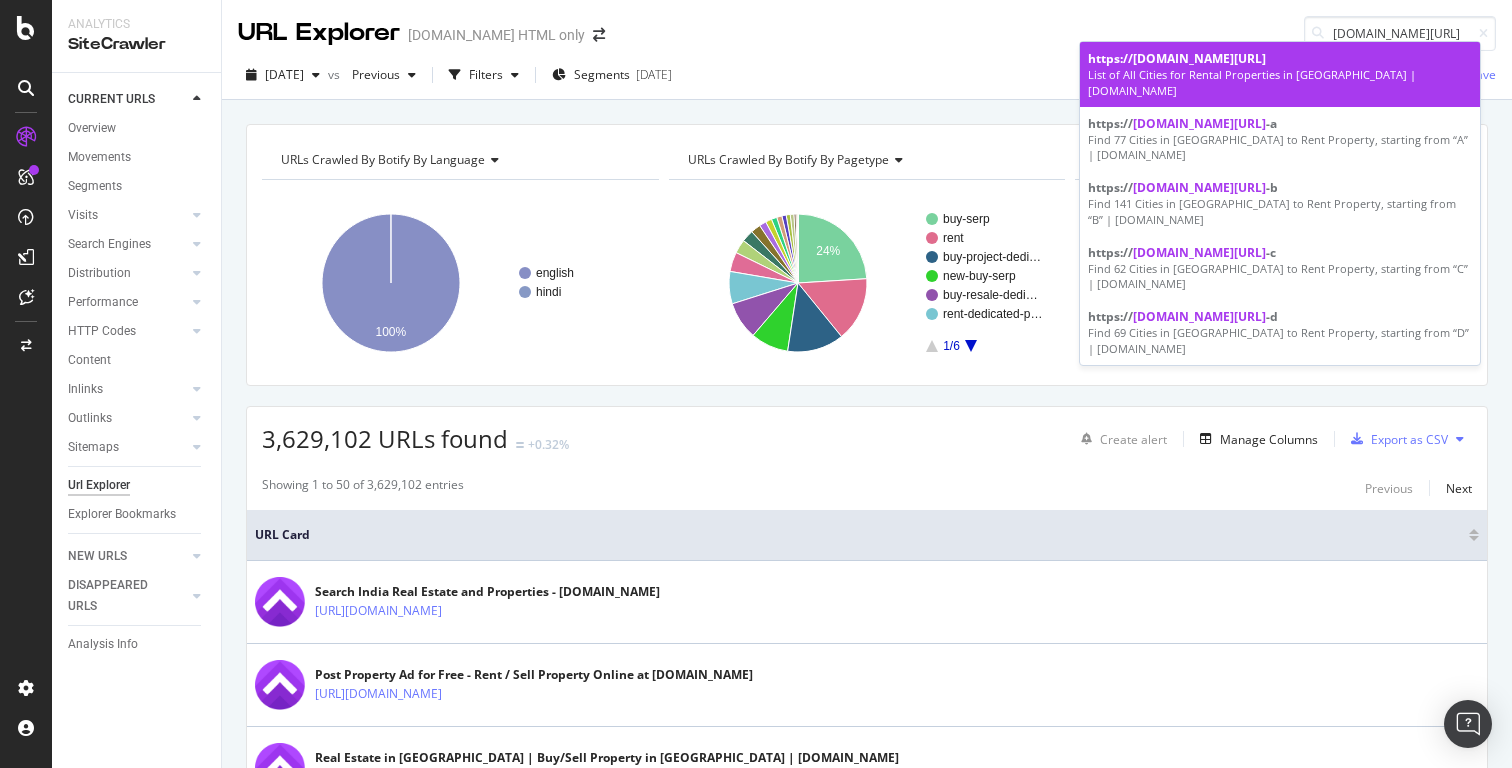 type on "[DOMAIN_NAME][URL]" 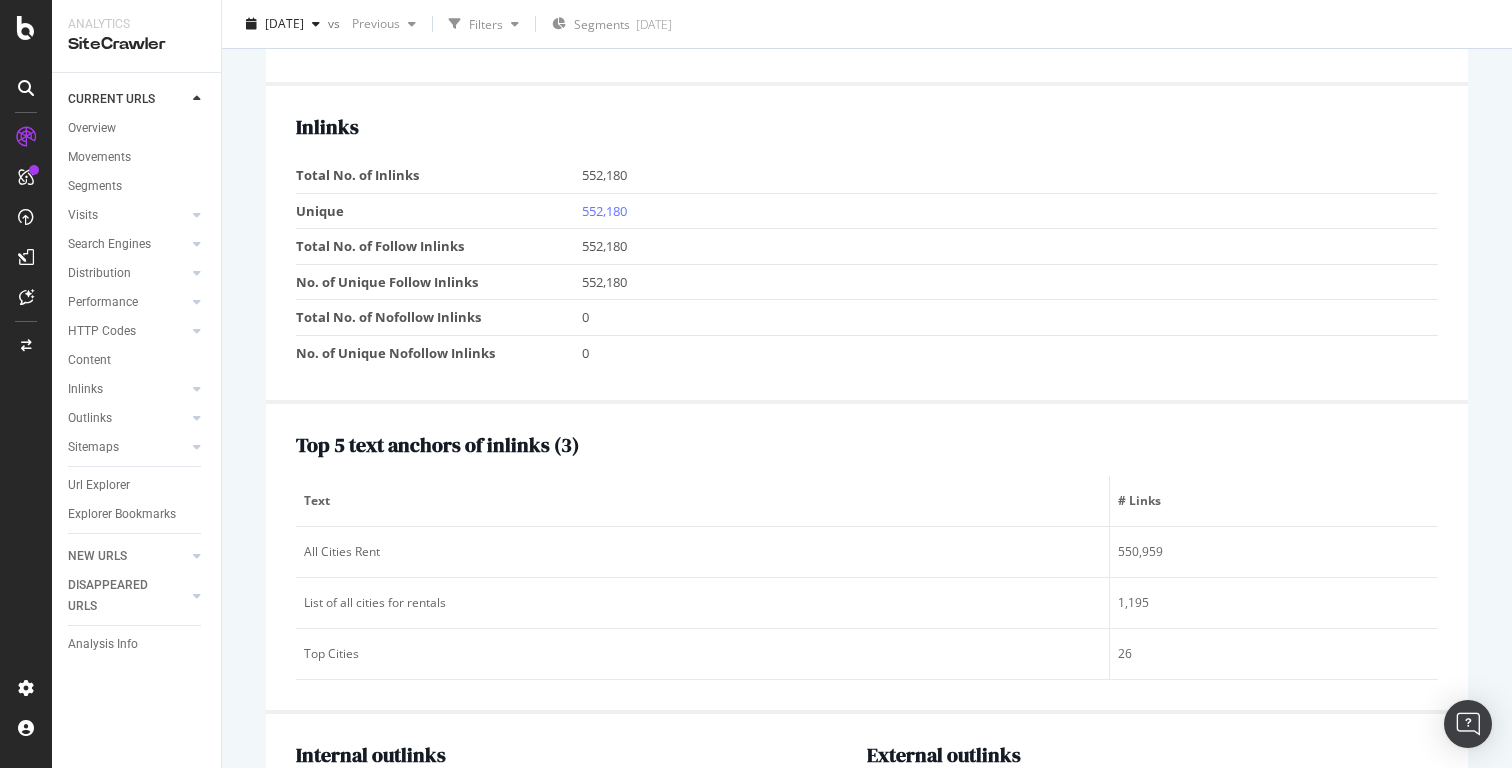scroll, scrollTop: 1764, scrollLeft: 0, axis: vertical 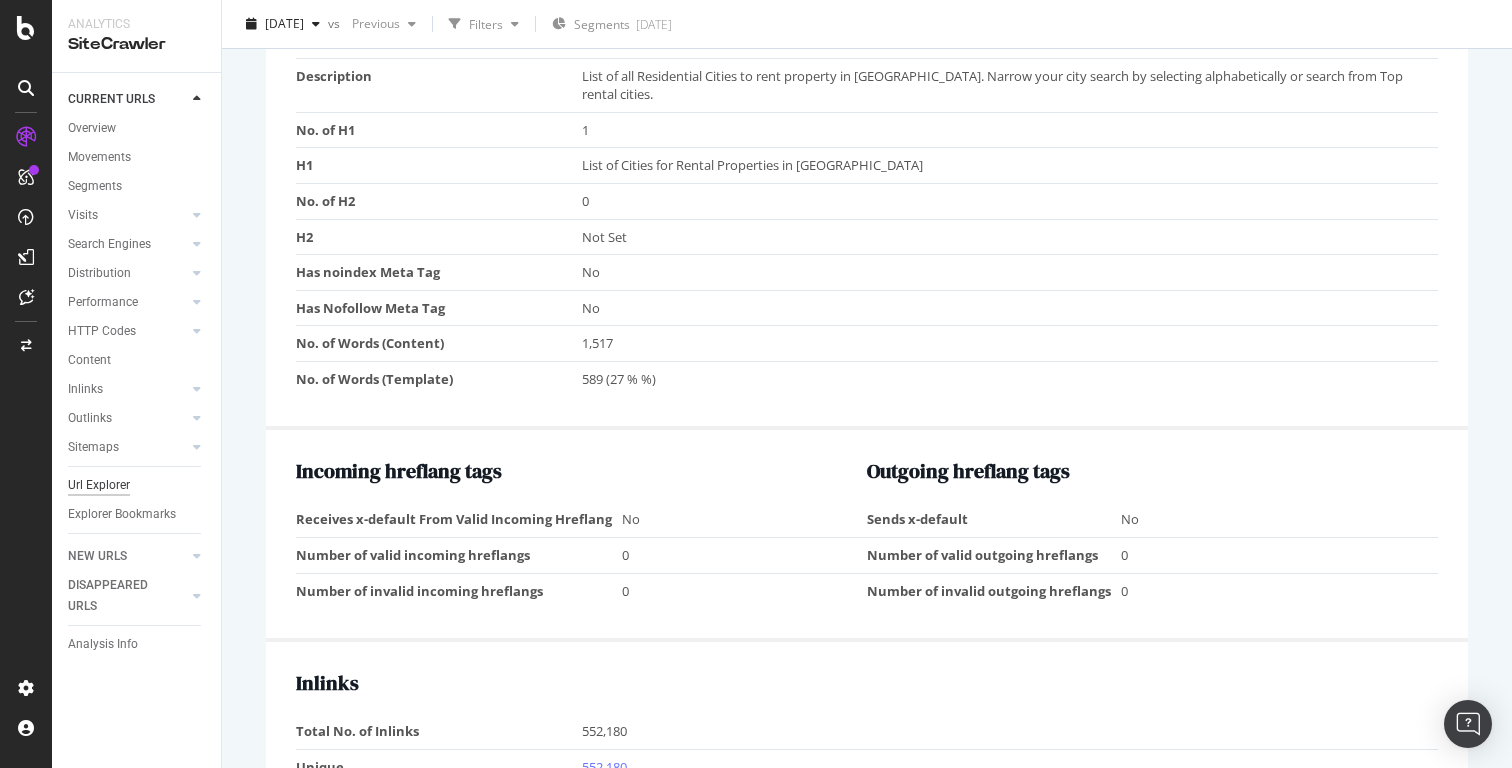 click on "Url Explorer" at bounding box center [99, 485] 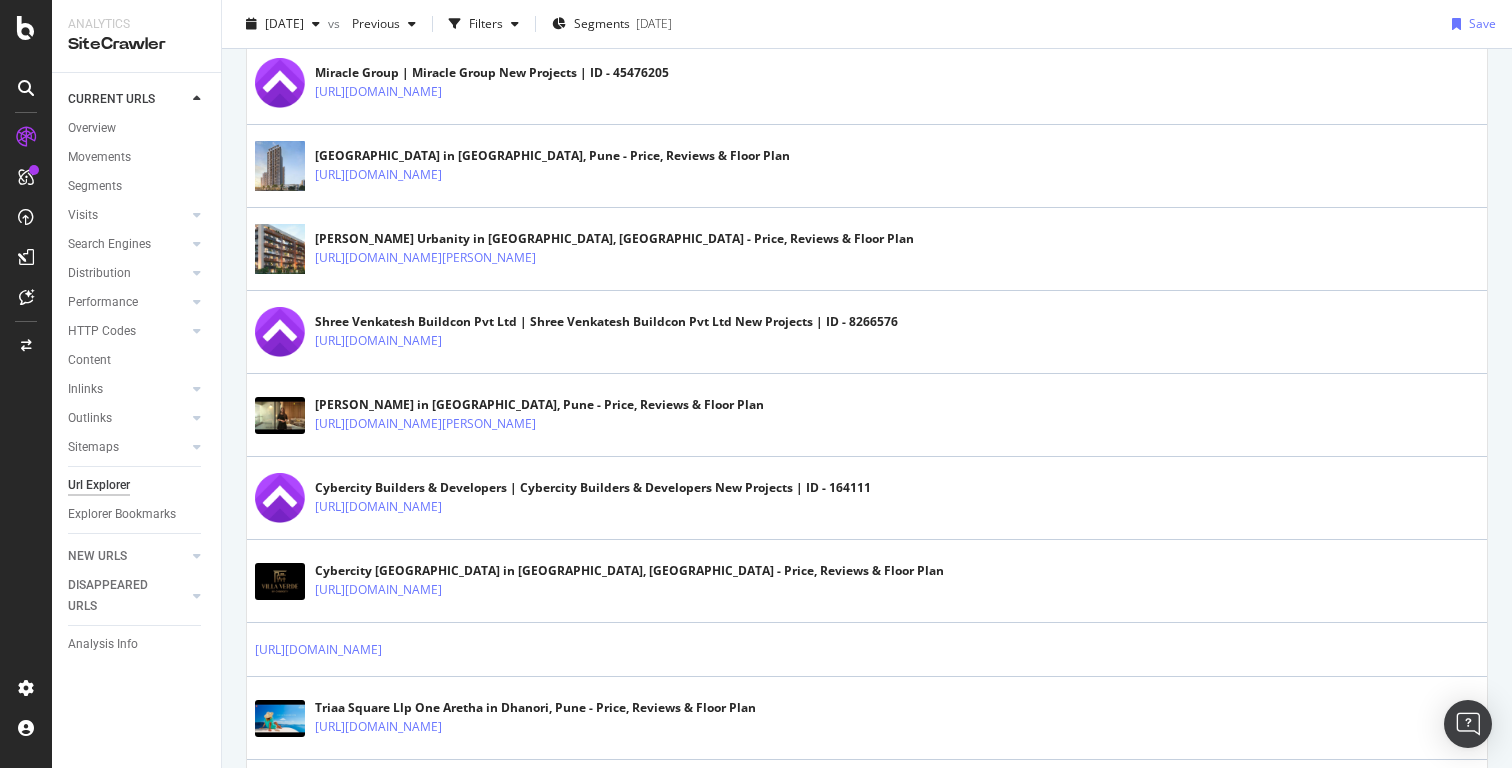 scroll, scrollTop: 0, scrollLeft: 0, axis: both 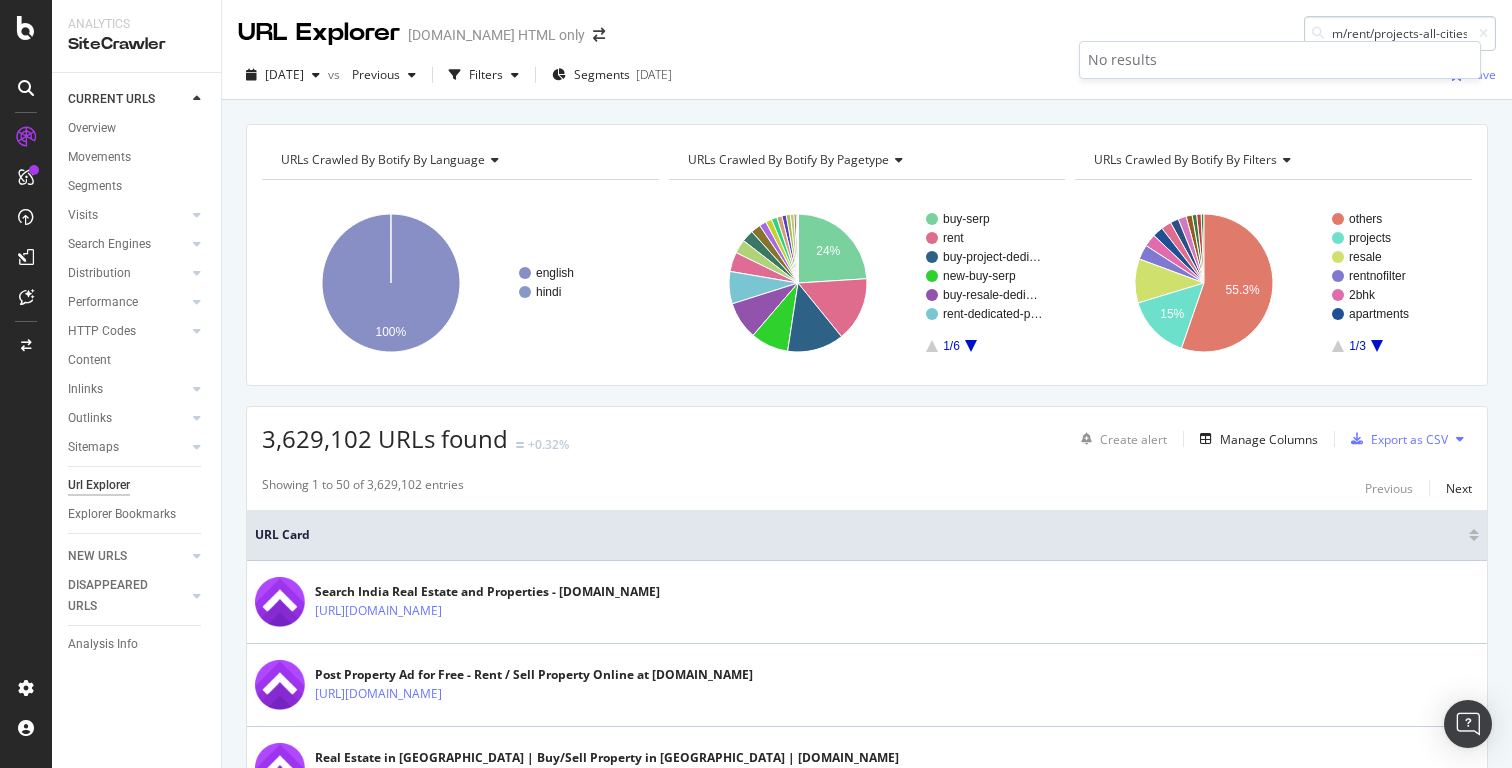 click on "housing,com/rent/projects-all-cities" at bounding box center [1400, 33] 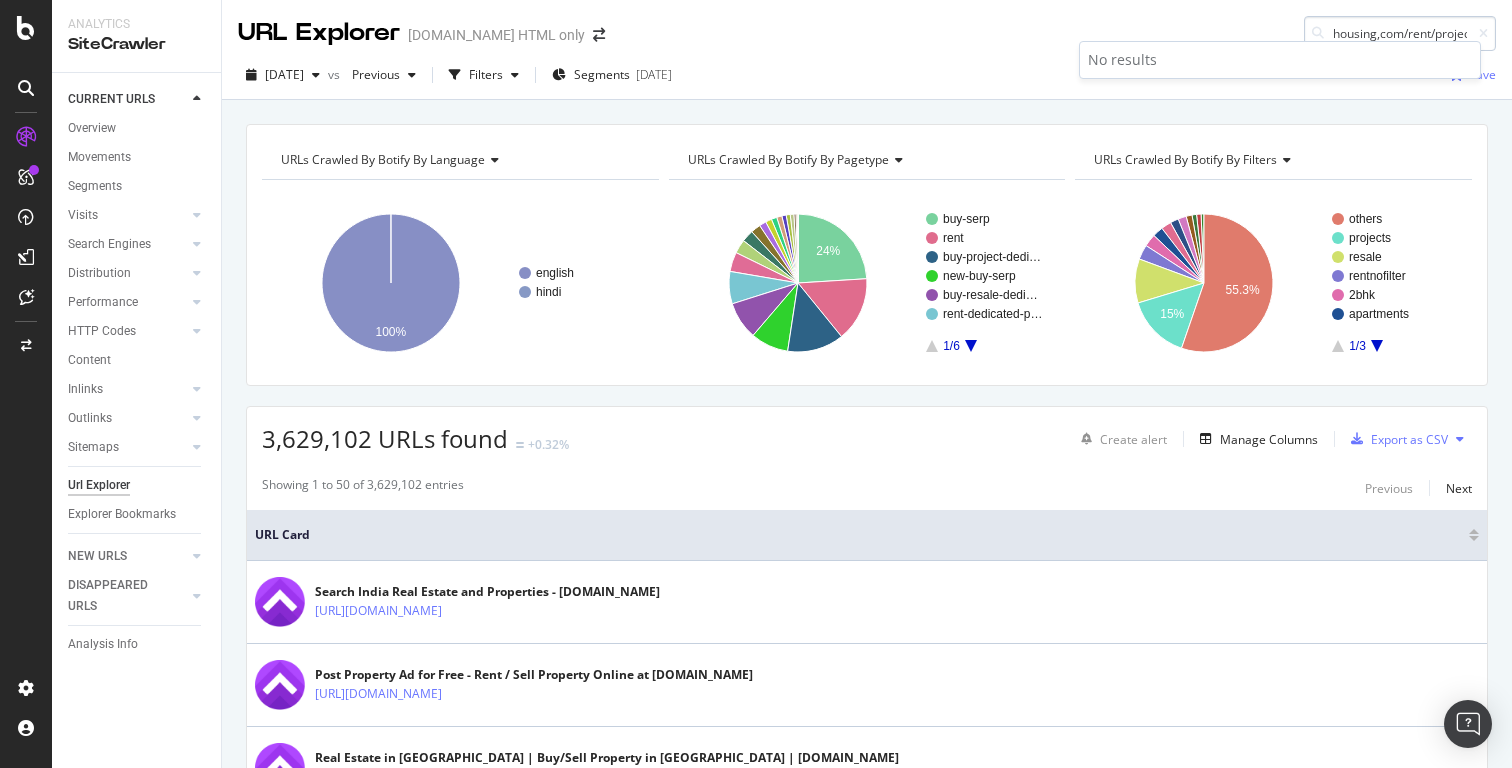 click on "housing,com/rent/projects-all-cities" at bounding box center [1400, 33] 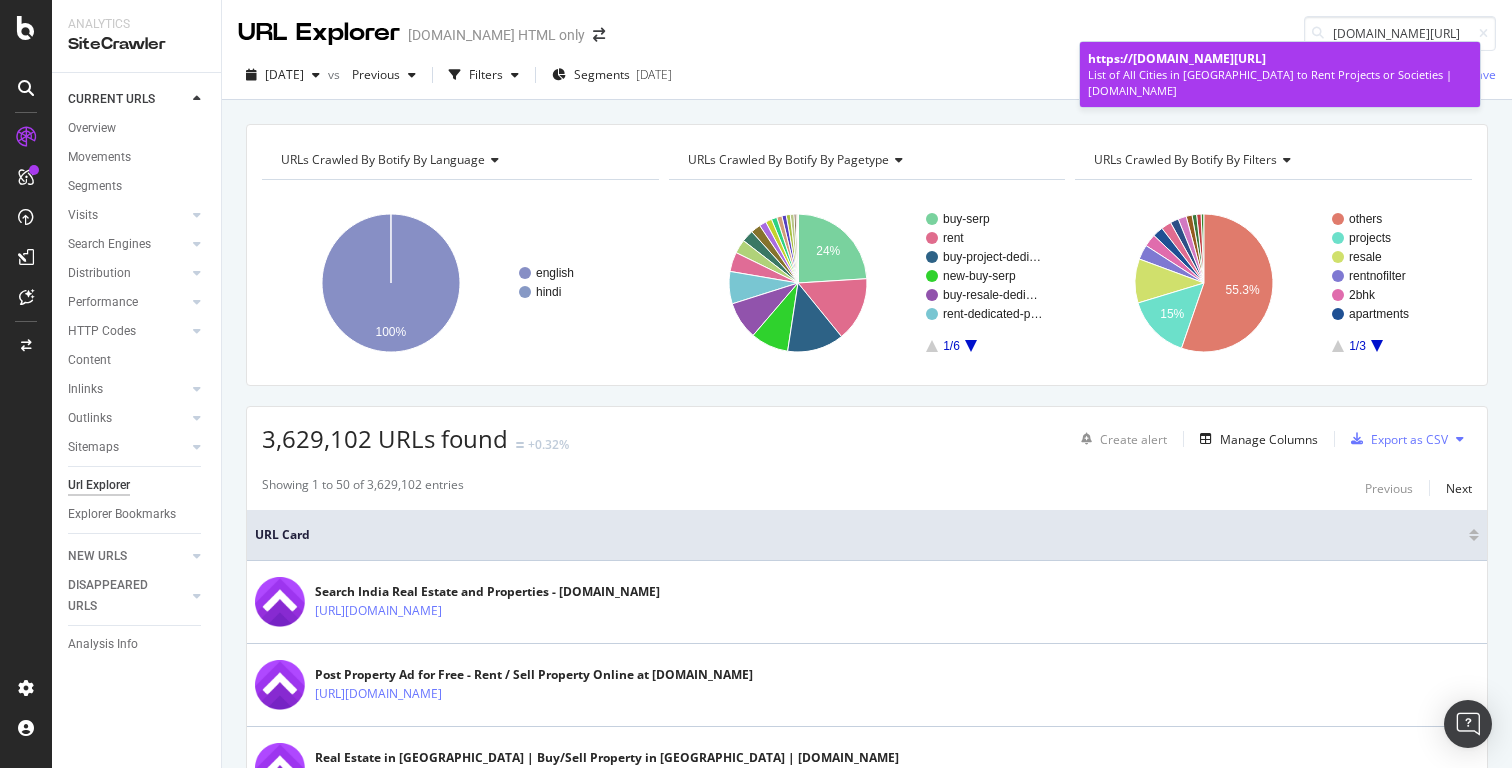 type on "[DOMAIN_NAME][URL]" 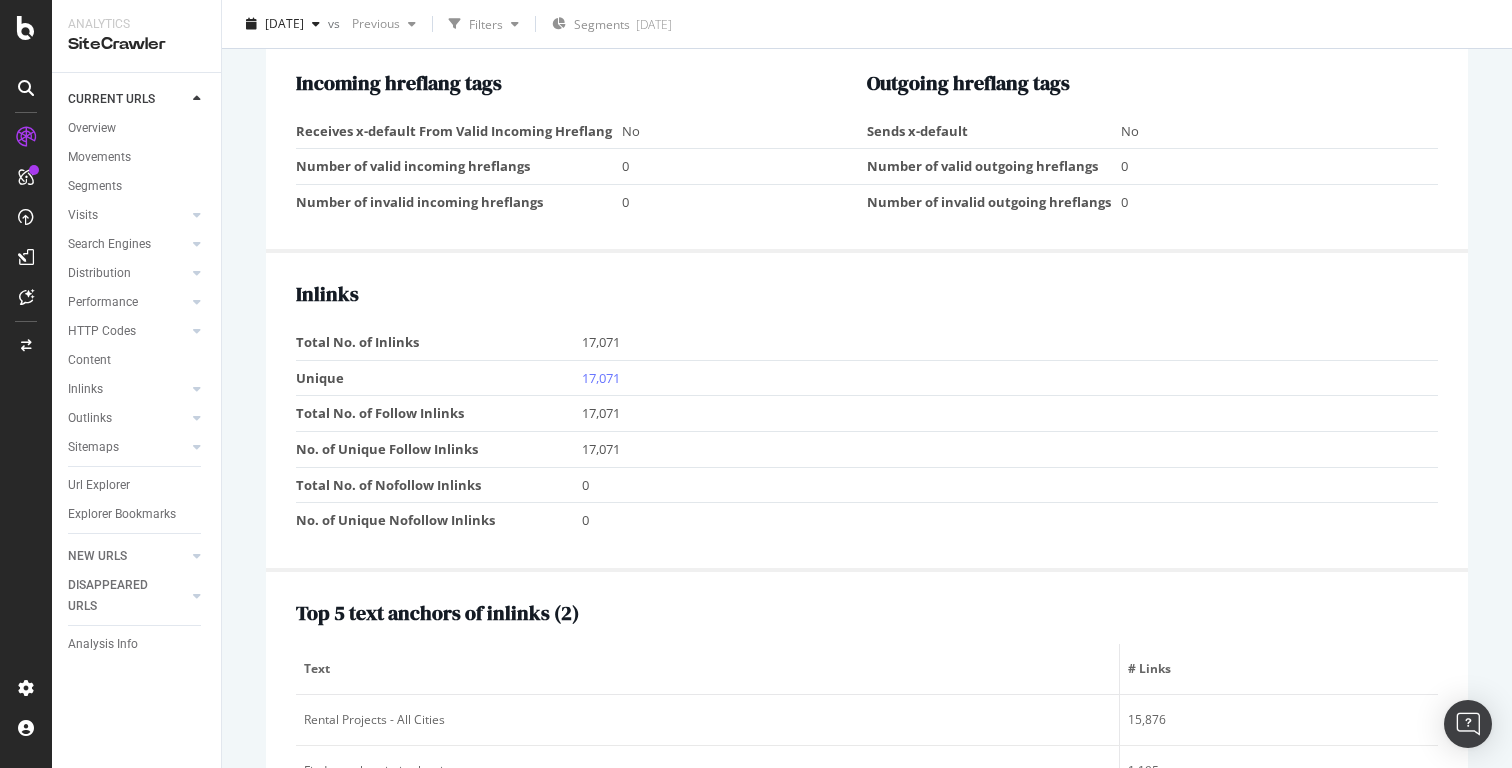 scroll, scrollTop: 2736, scrollLeft: 0, axis: vertical 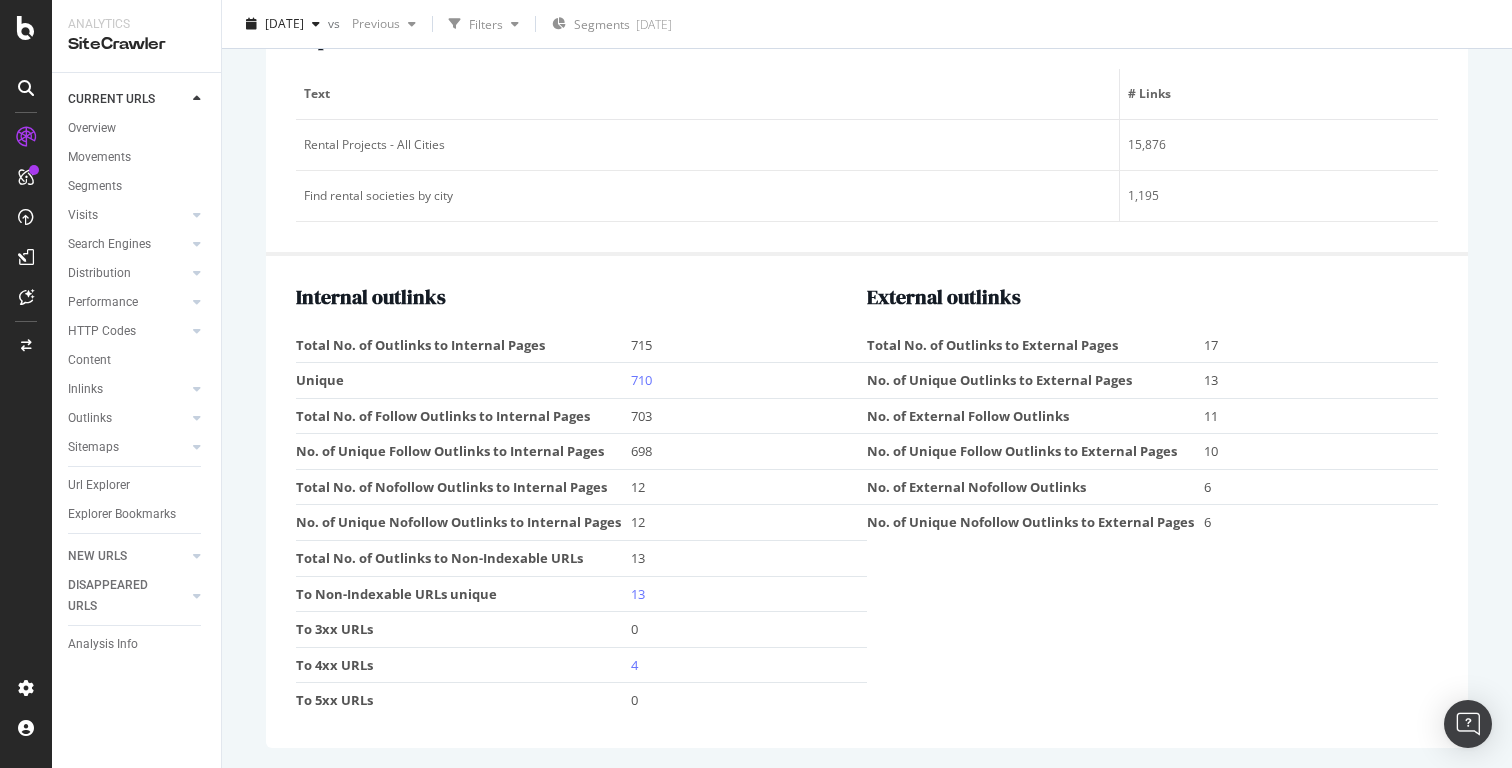 click on "To 4xx URLs" at bounding box center (463, 665) 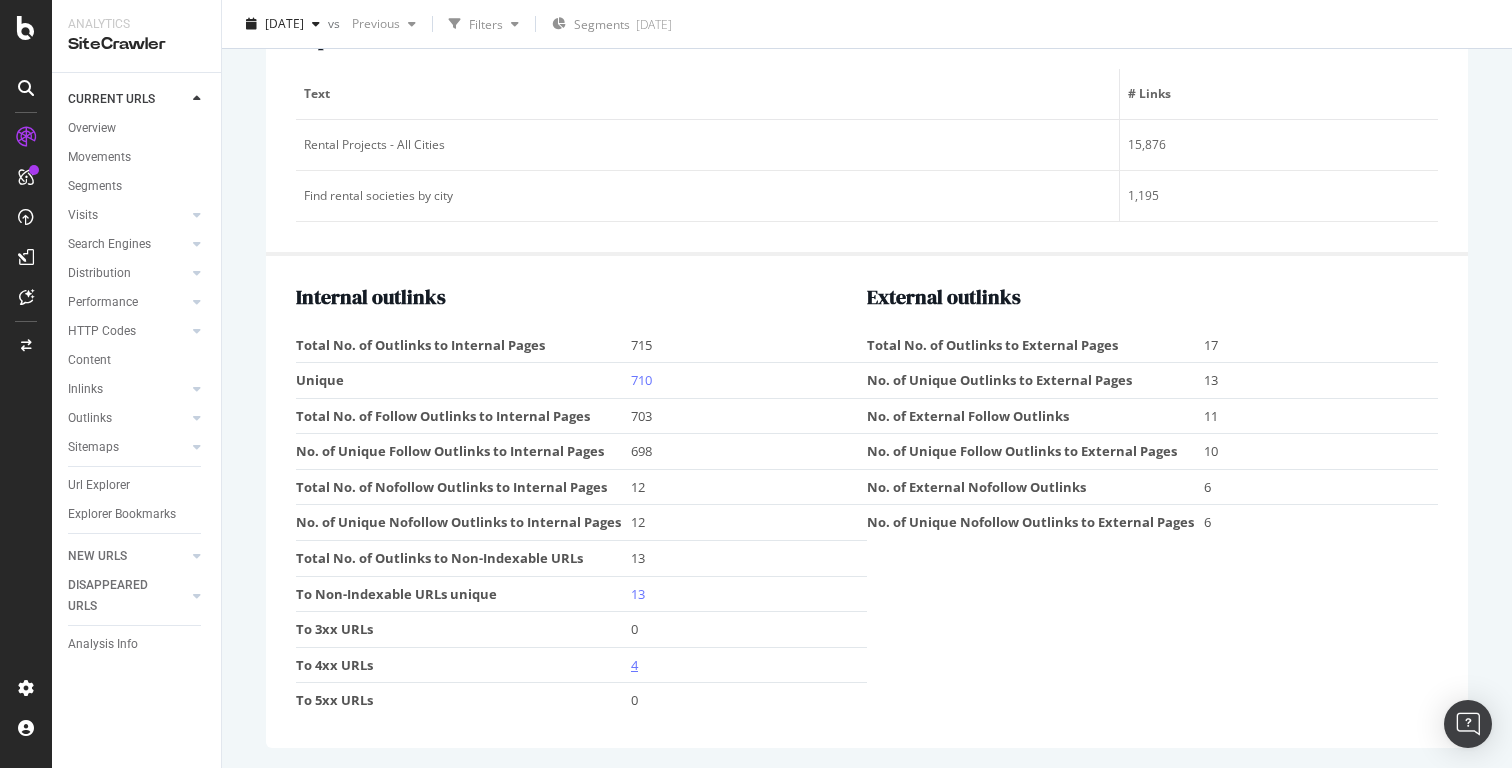 click on "4" at bounding box center (634, 665) 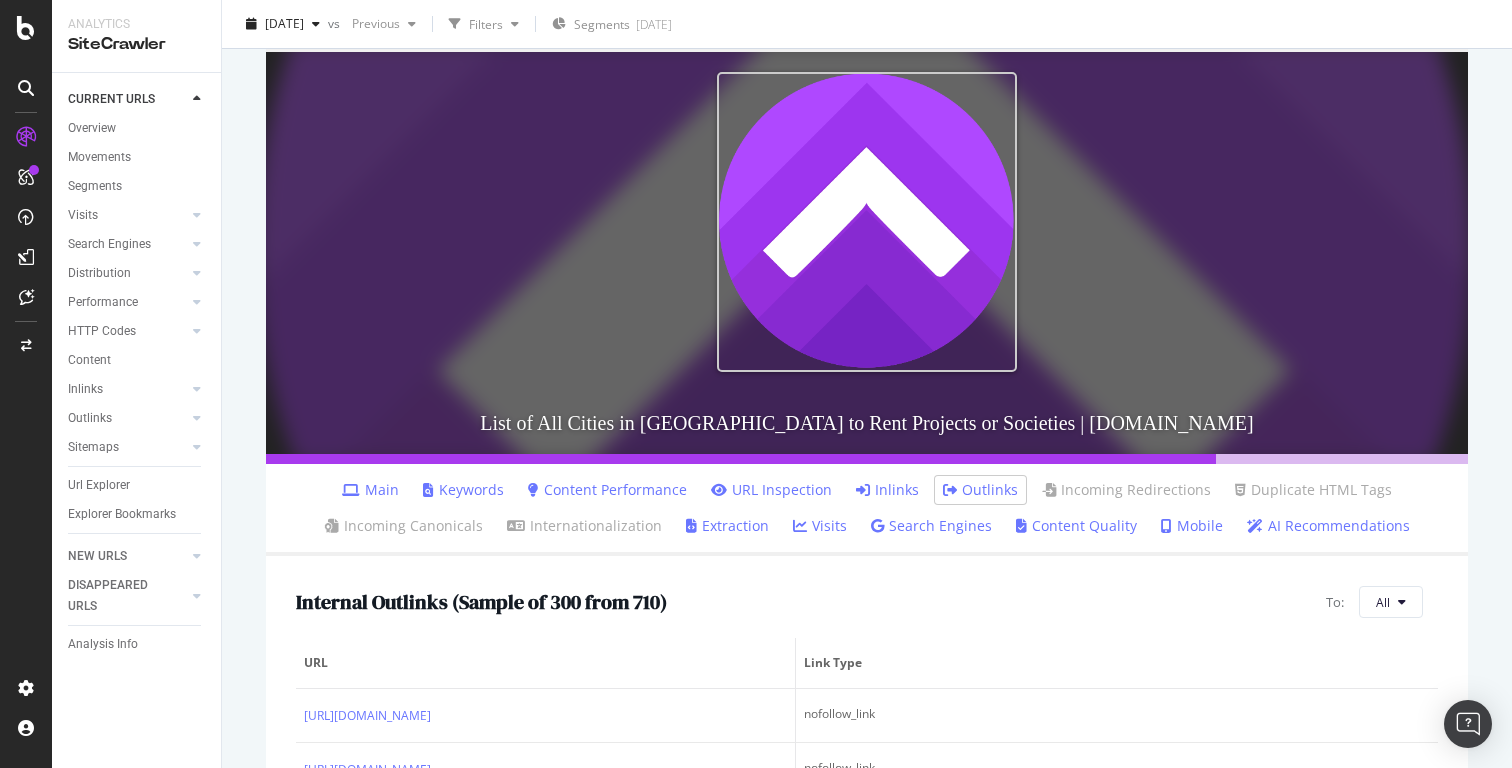 scroll, scrollTop: 632, scrollLeft: 0, axis: vertical 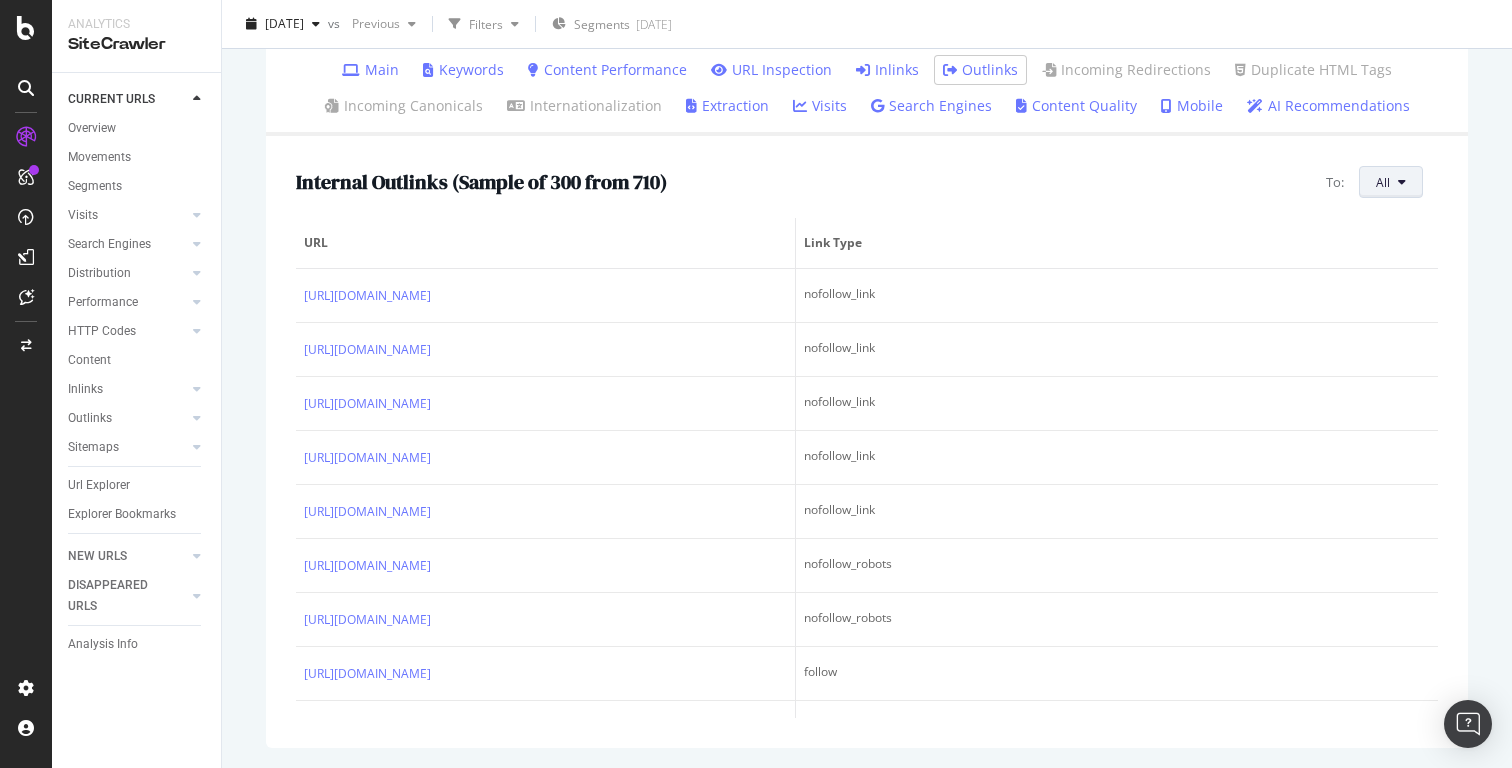 click on "All" at bounding box center [1391, 182] 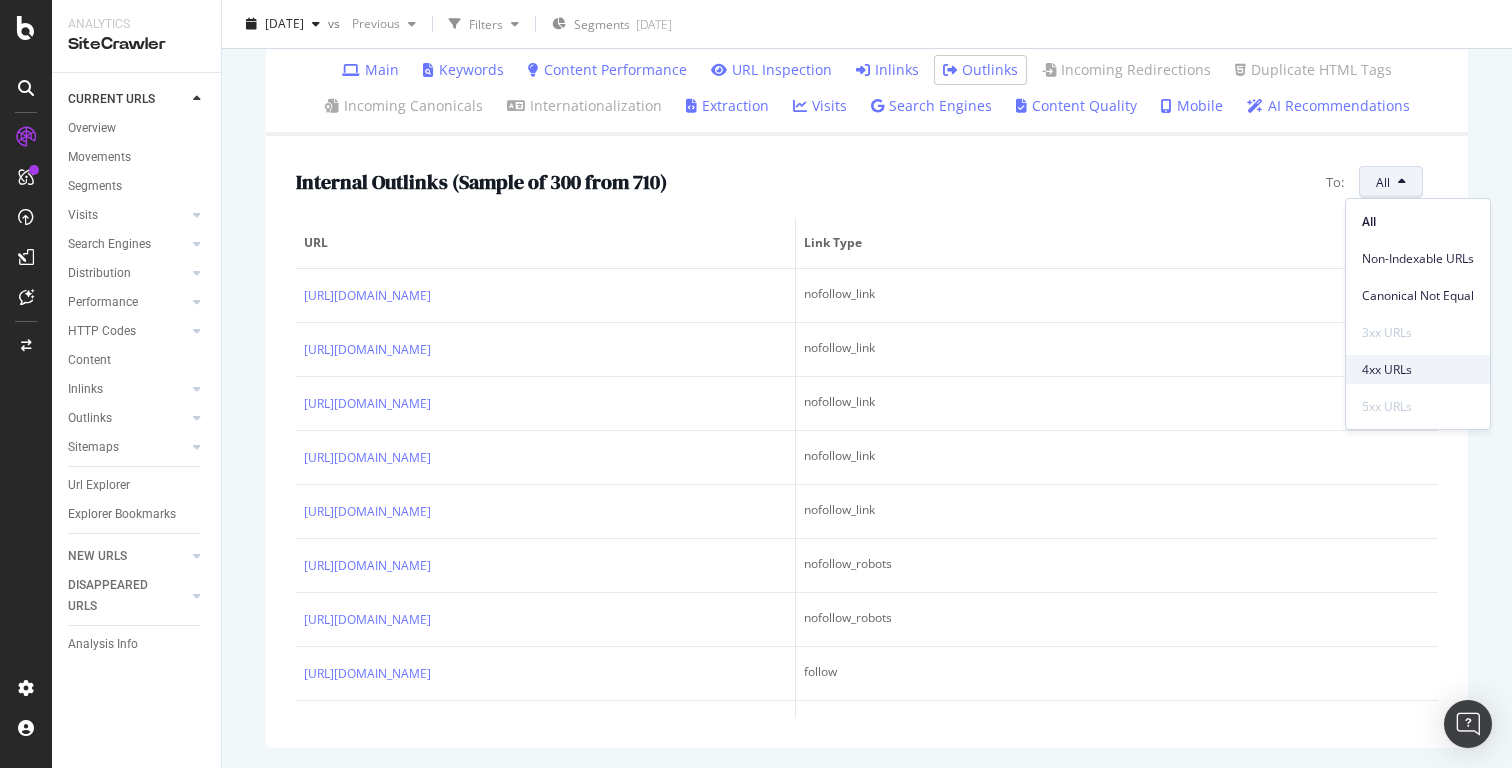 click on "4xx URLs" at bounding box center (1418, 369) 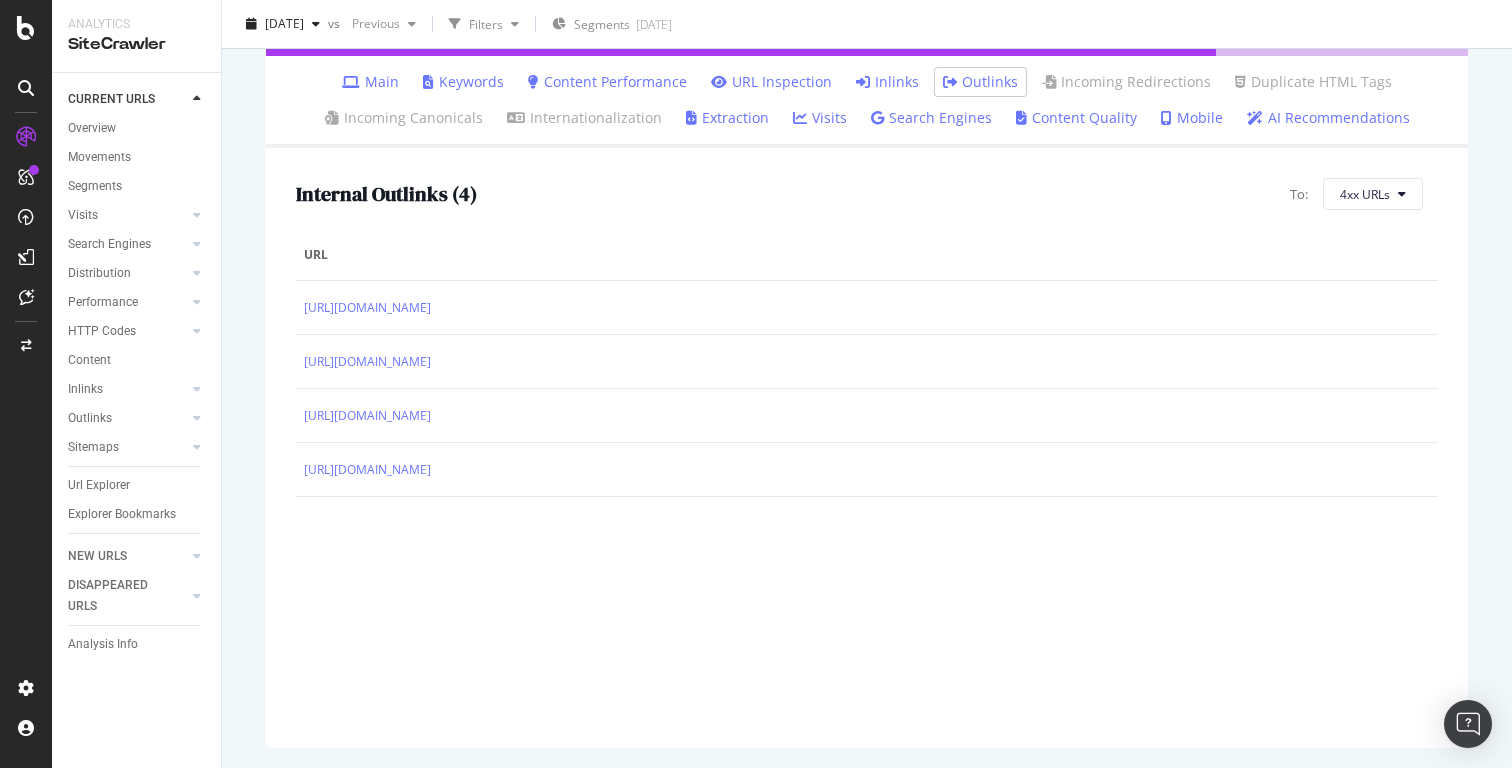 scroll, scrollTop: 620, scrollLeft: 0, axis: vertical 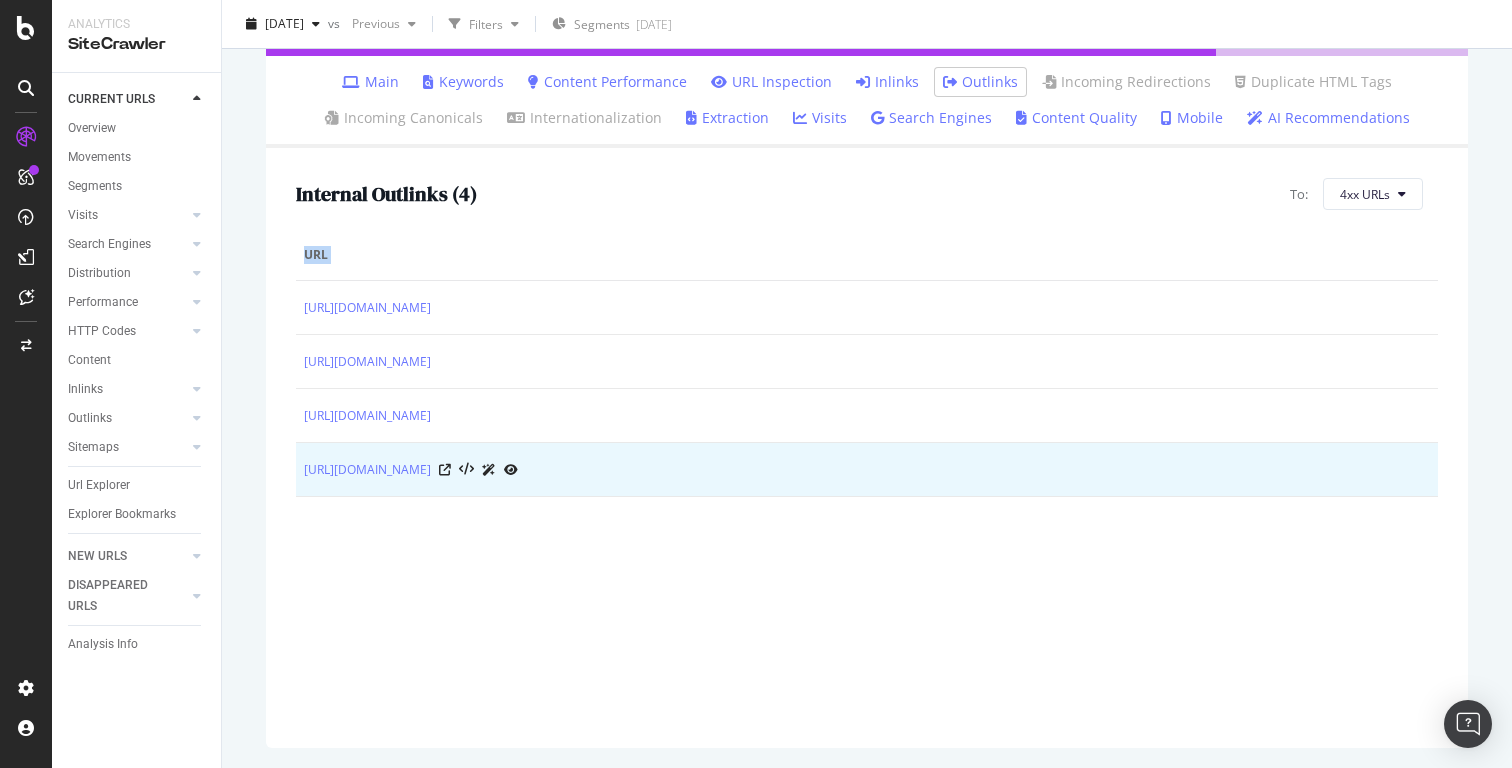 drag, startPoint x: 296, startPoint y: 298, endPoint x: 653, endPoint y: 480, distance: 400.7156 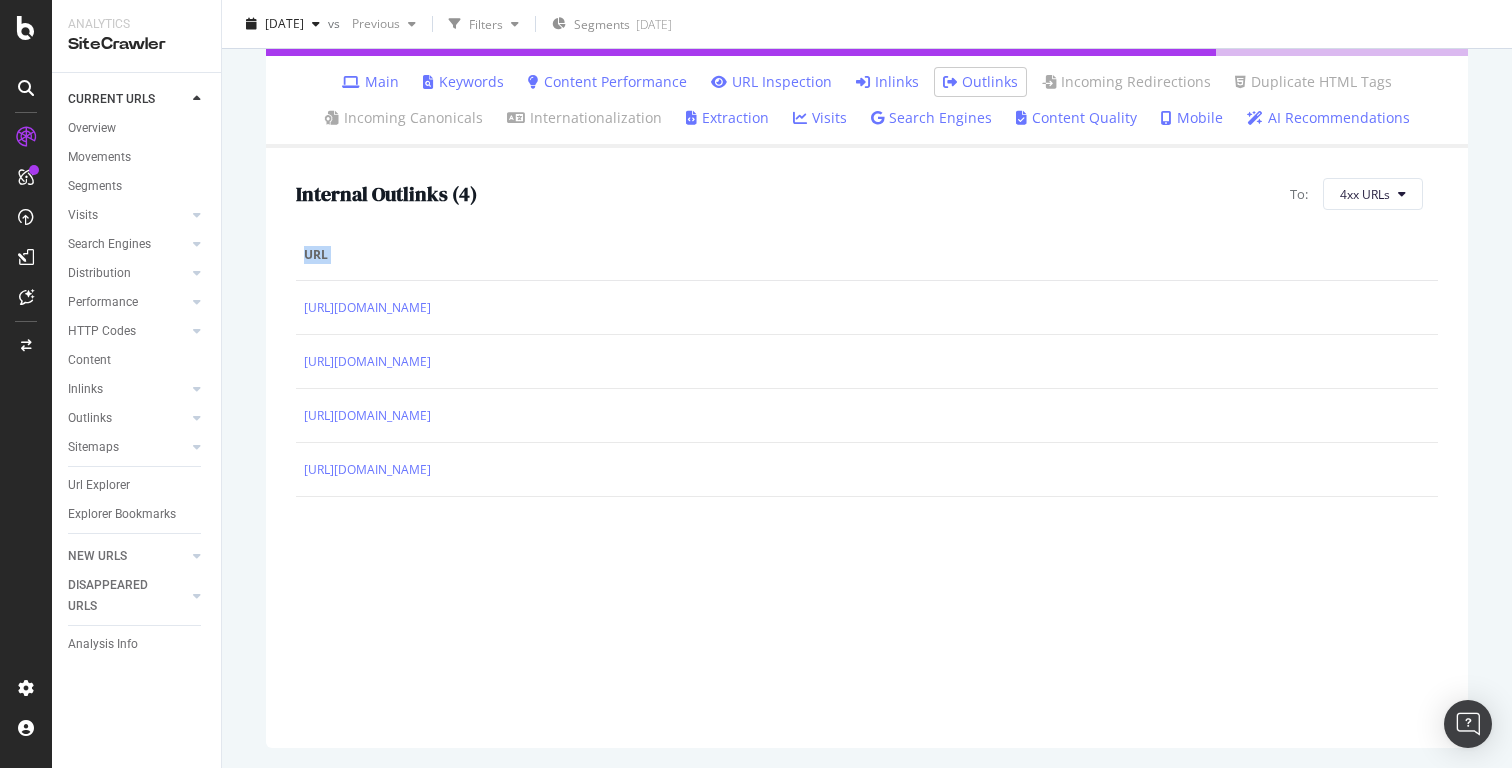 scroll, scrollTop: 0, scrollLeft: 0, axis: both 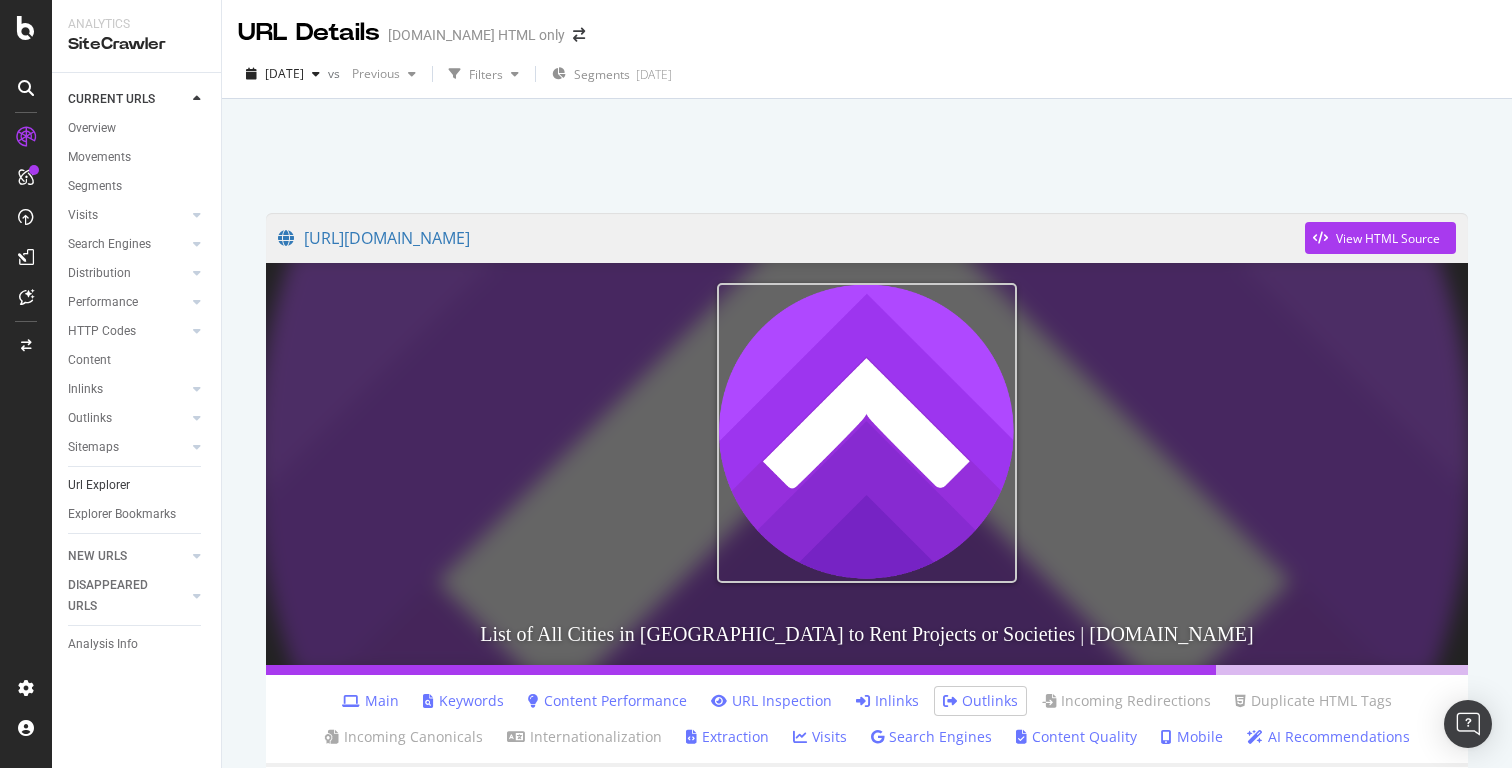 click on "Url Explorer" at bounding box center [137, 485] 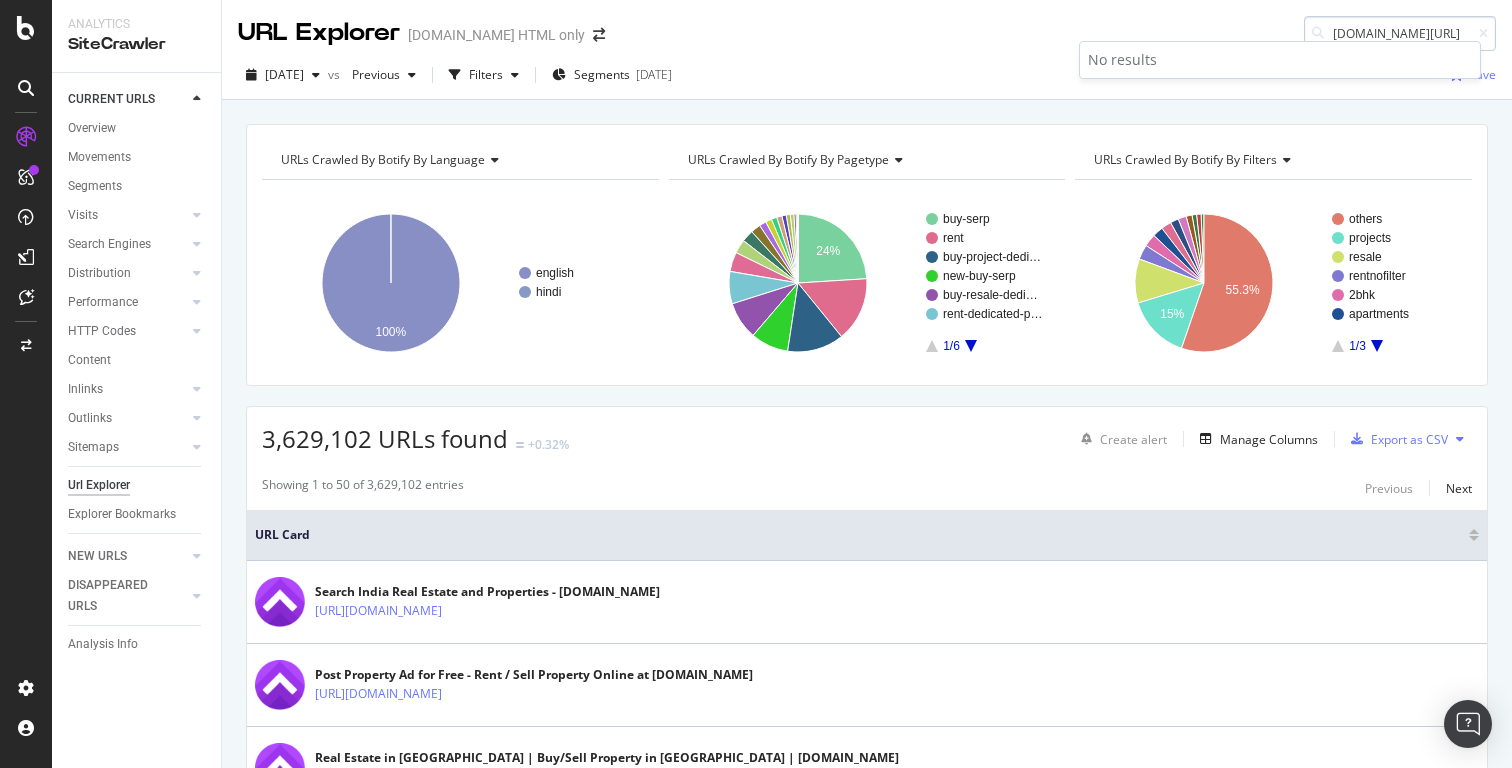 scroll, scrollTop: 0, scrollLeft: 0, axis: both 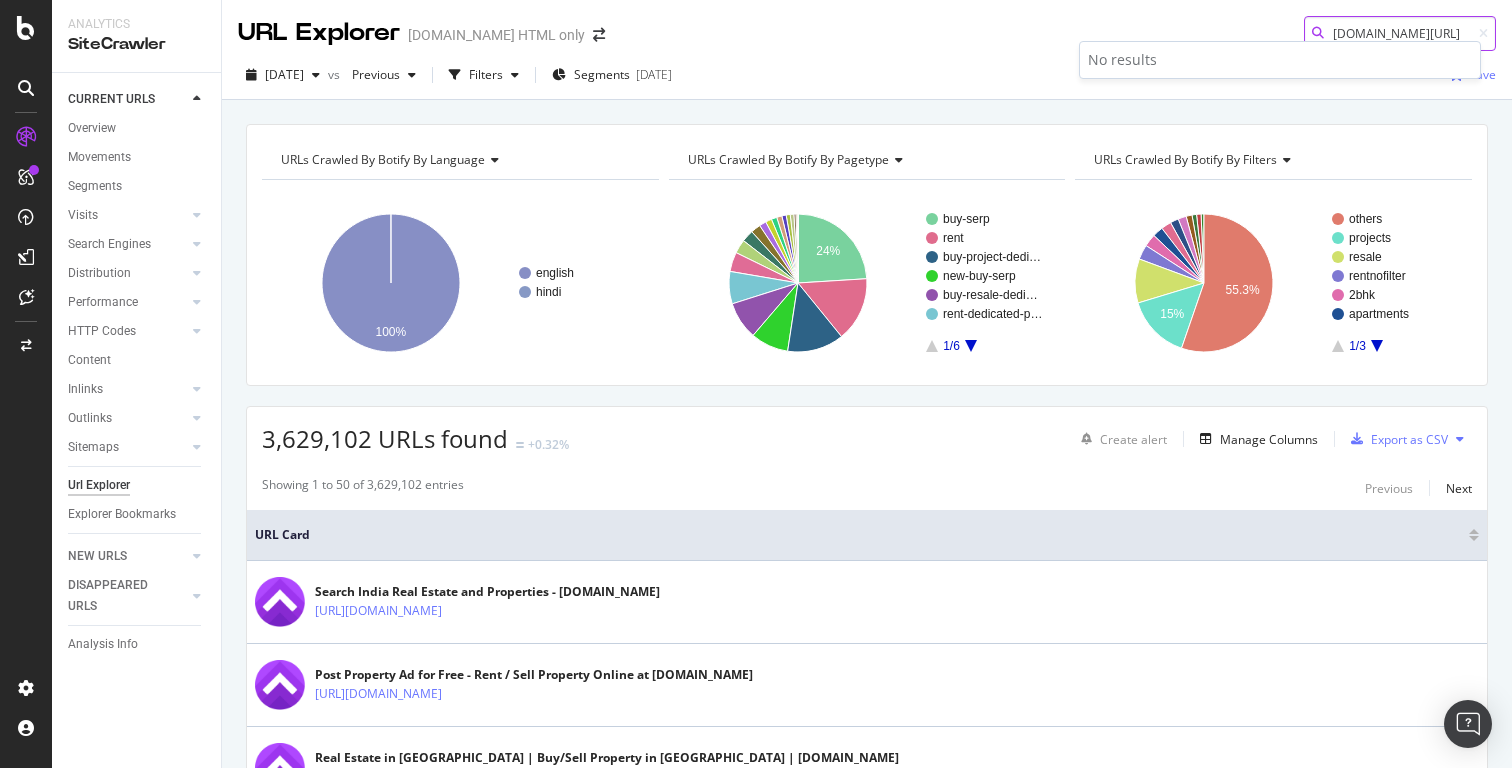 click on "[DOMAIN_NAME][URL]" at bounding box center (1400, 33) 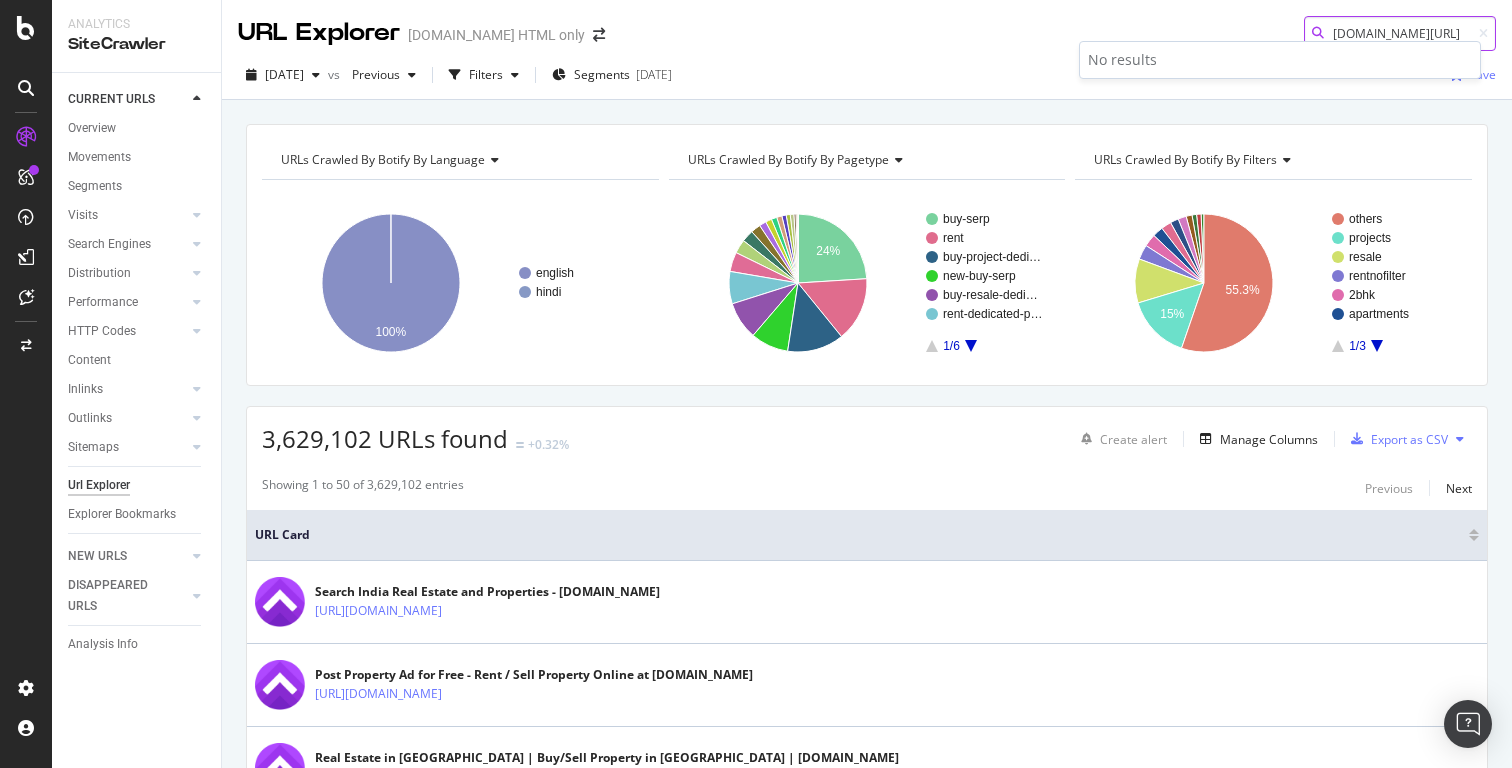 scroll, scrollTop: 0, scrollLeft: 60, axis: horizontal 